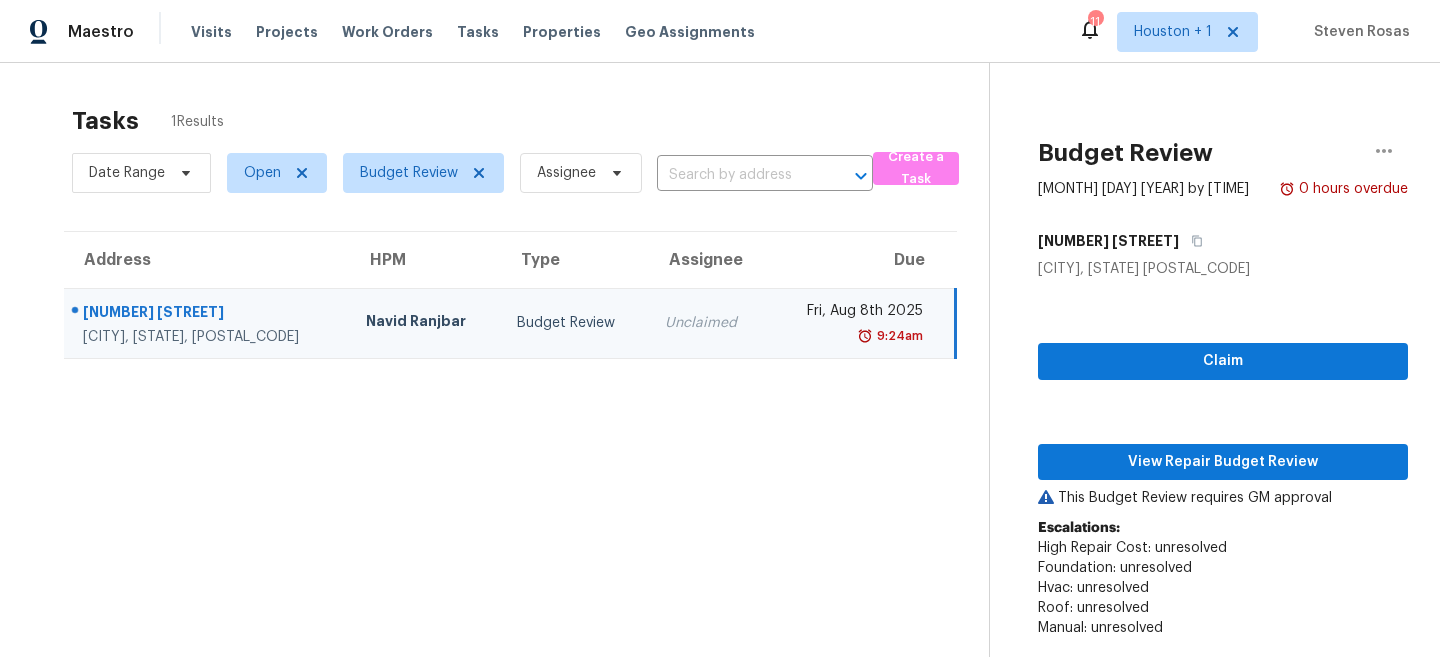scroll, scrollTop: 0, scrollLeft: 0, axis: both 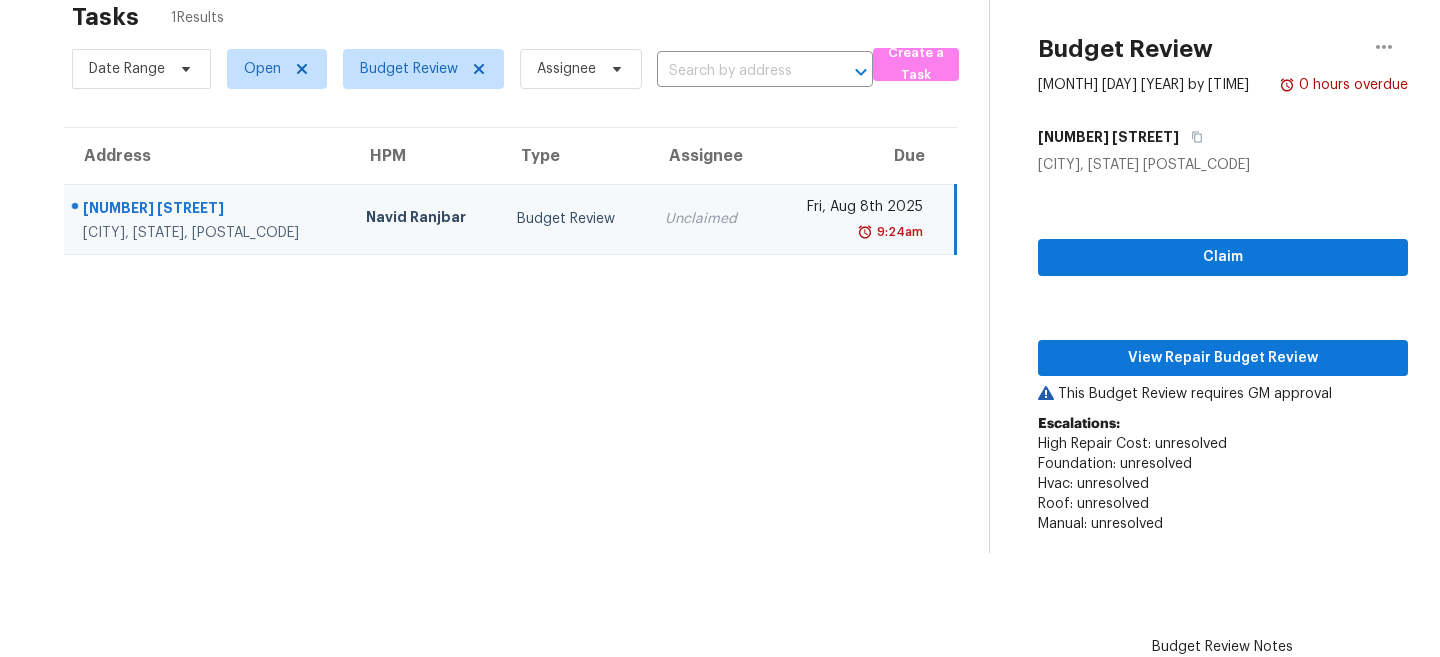 click on "Tasks 1  Results Date Range Open Budget Review Assignee ​ Create a Task Address HPM Type Assignee Due 12319 Renwick Dr   Houston, TX, 77035 Navid Ranjbar Budget Review Unclaimed Fri, Aug 8th 2025 9:24am" at bounding box center (510, 530) 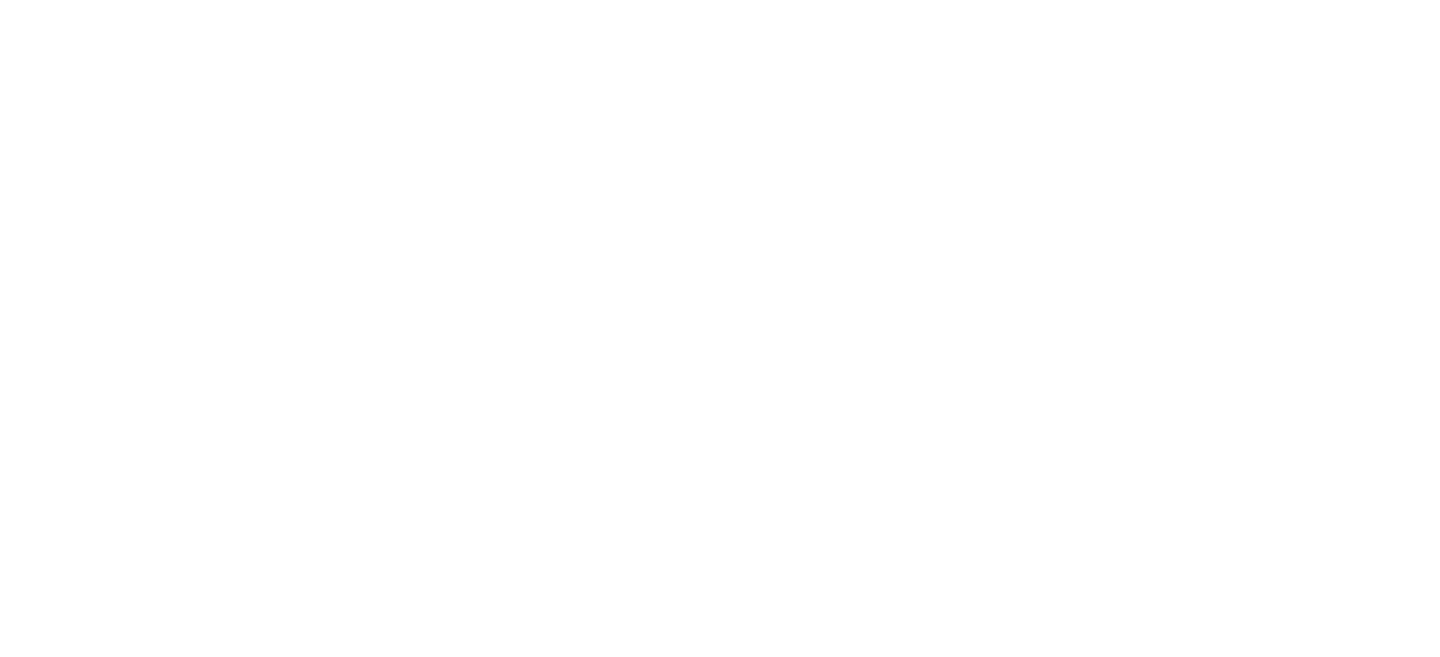 scroll, scrollTop: 0, scrollLeft: 0, axis: both 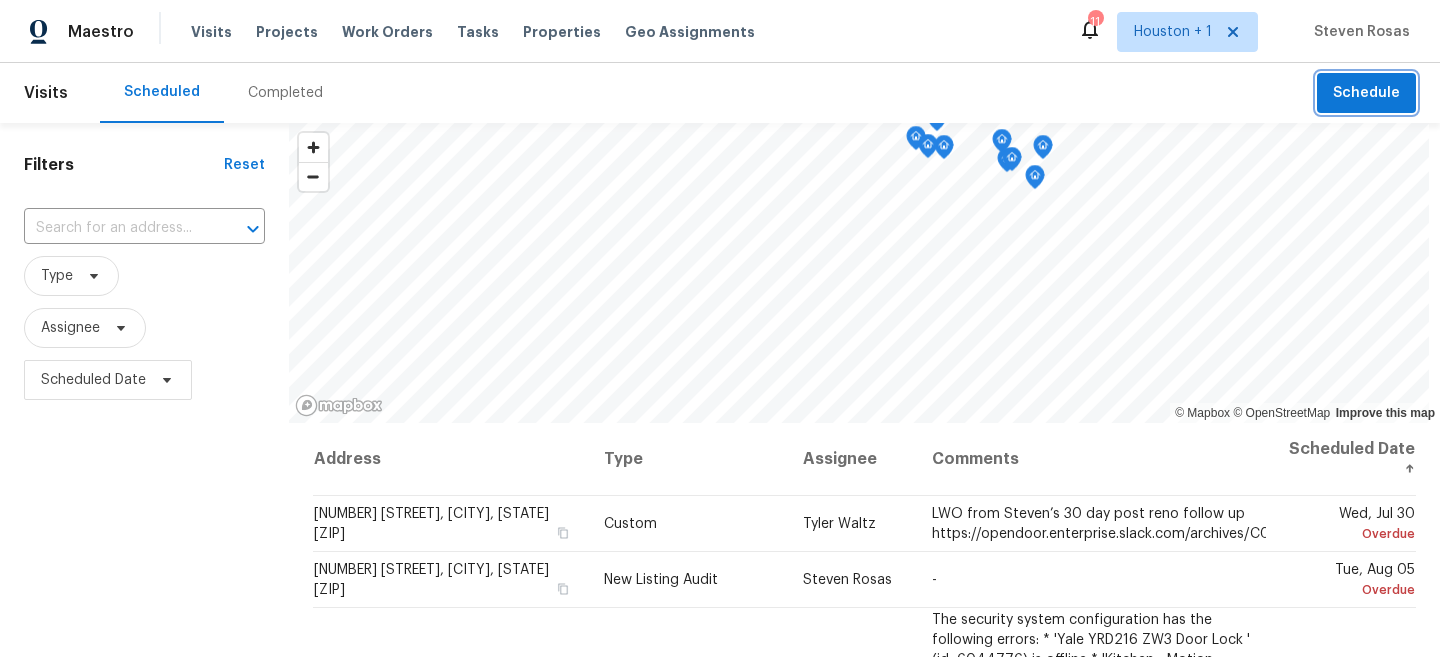click on "Schedule" at bounding box center [1366, 93] 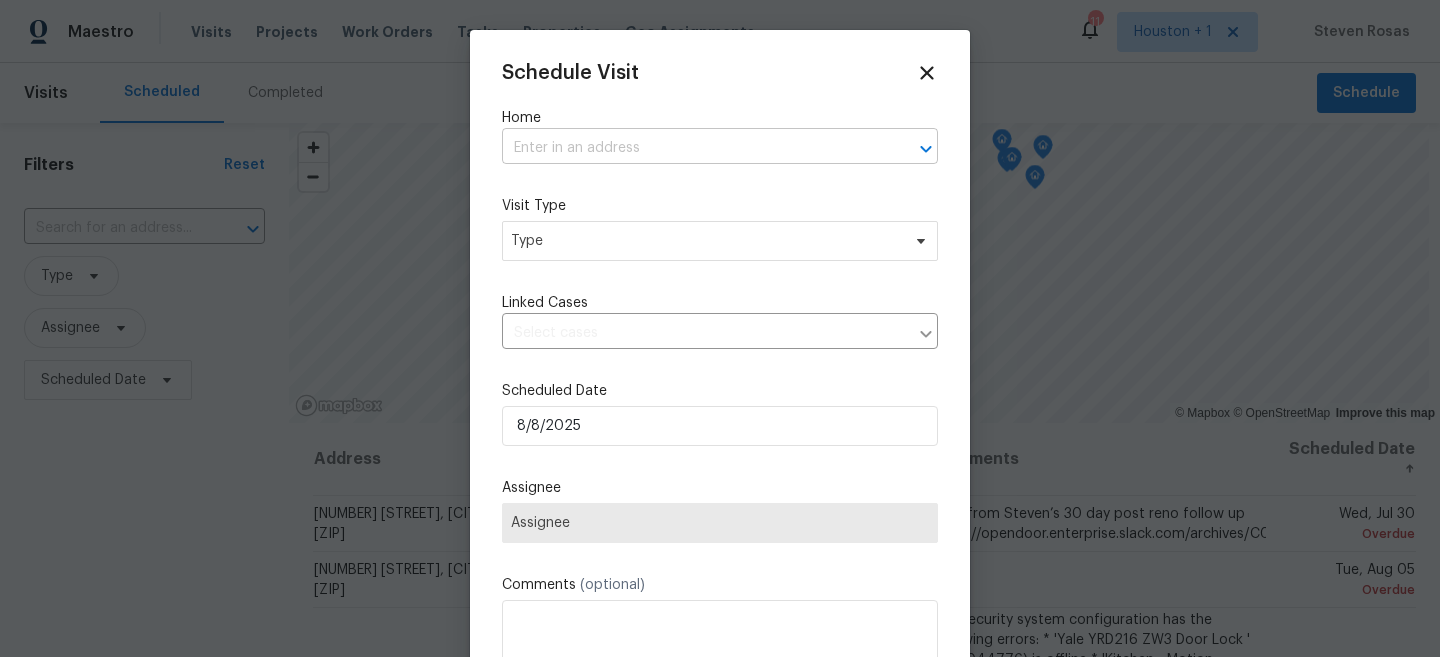 click at bounding box center [692, 148] 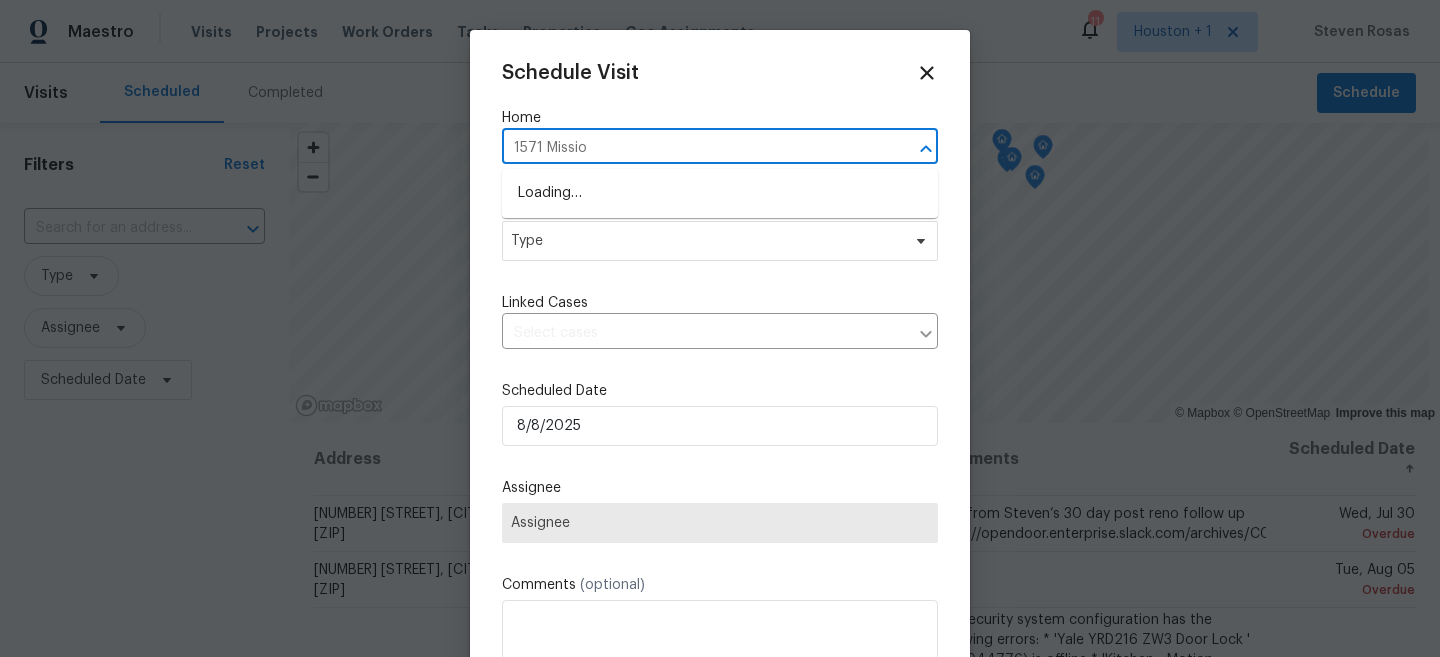 type on "1571 Mission" 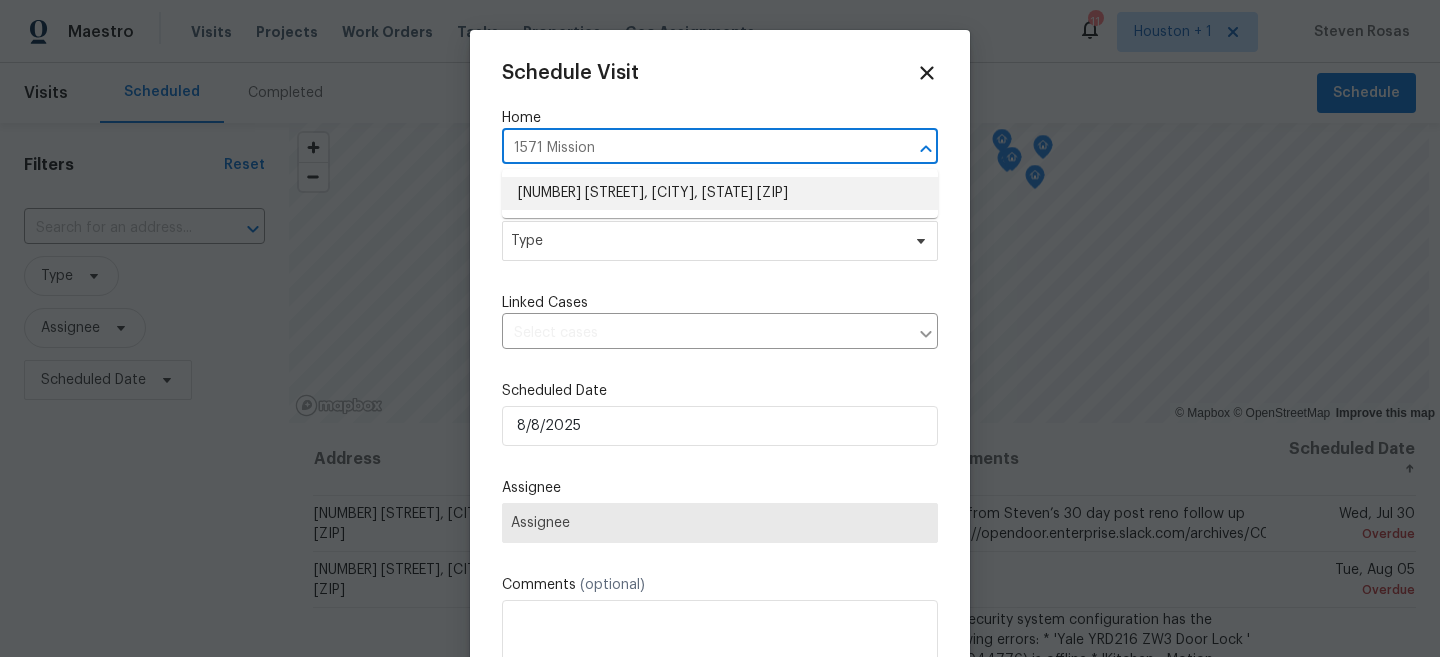 click on "[NUMBER] [STREET], [CITY], [STATE] [ZIP]" at bounding box center (720, 193) 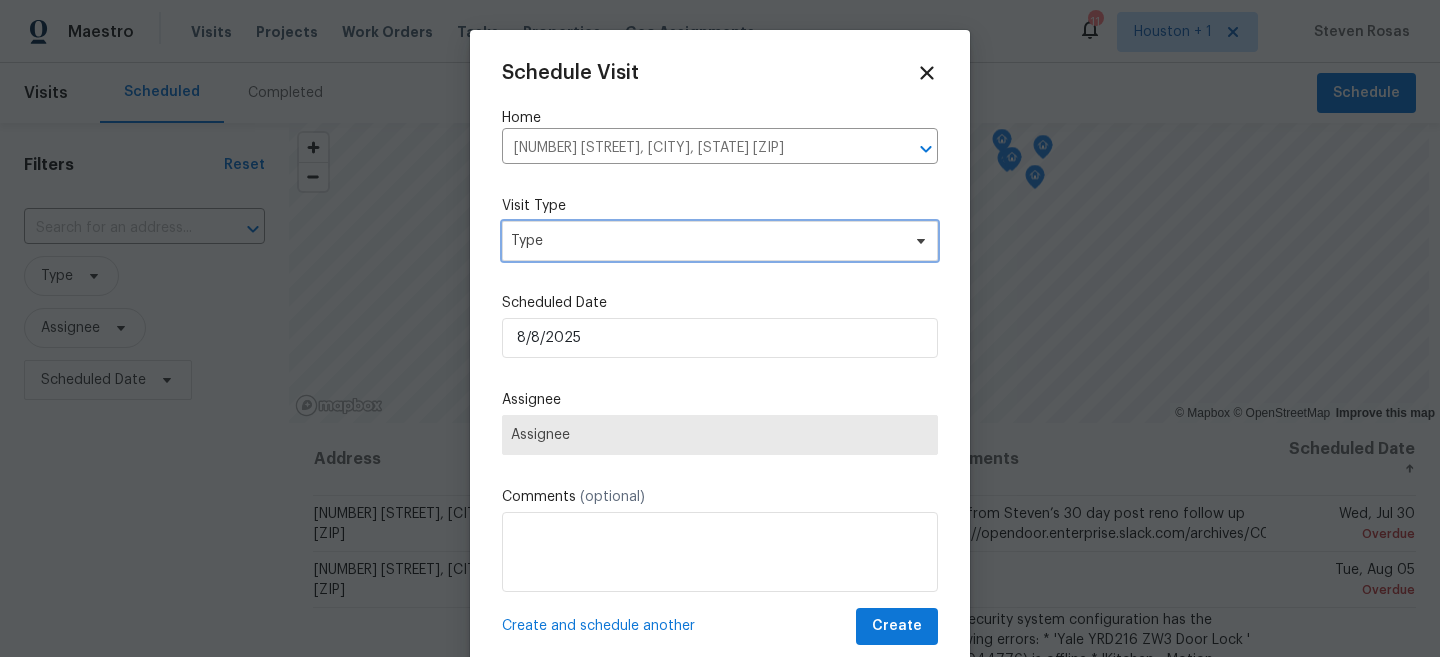 click on "Type" at bounding box center (705, 241) 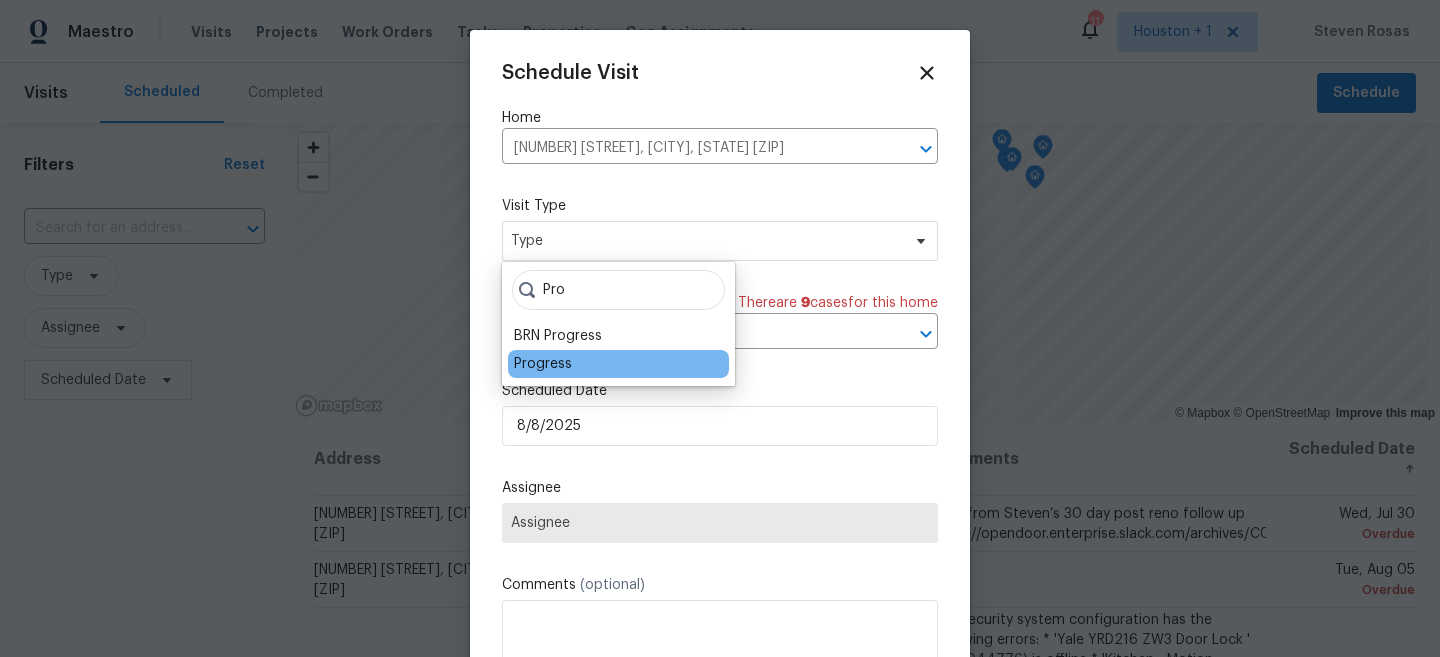 type on "Pro" 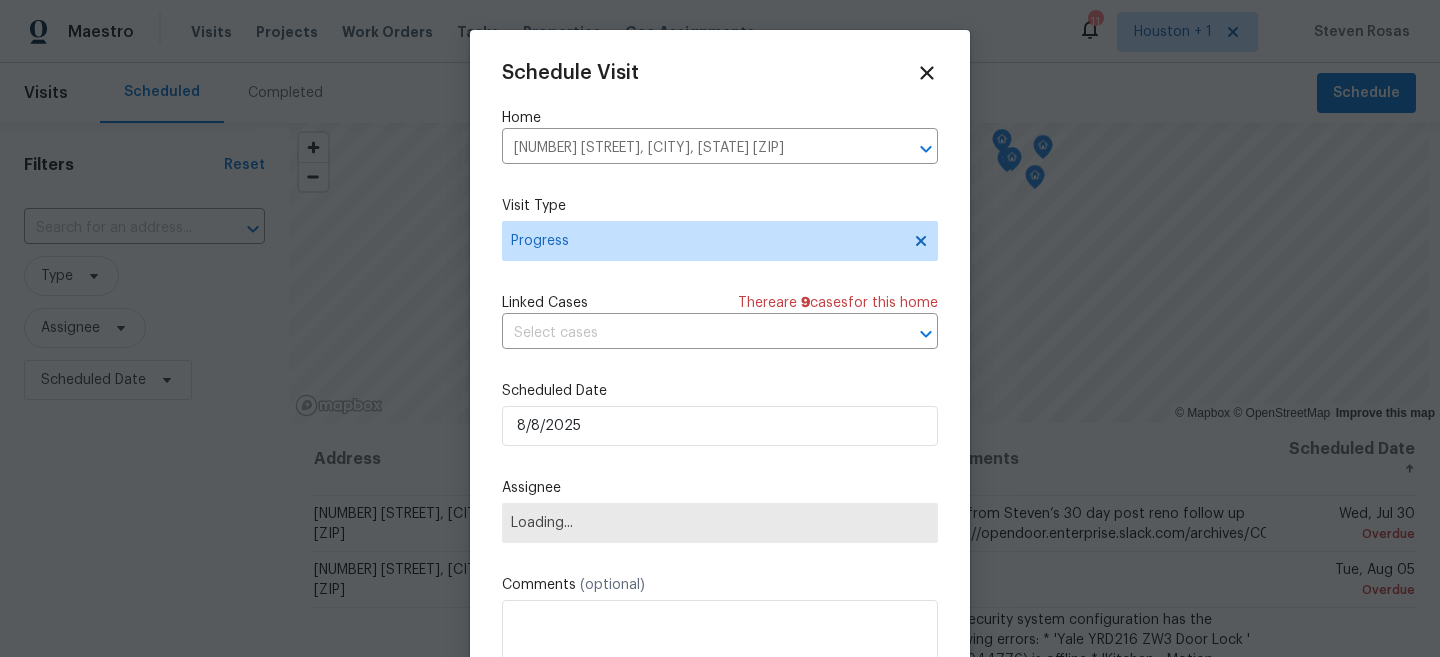 click on "Loading..." at bounding box center [720, 523] 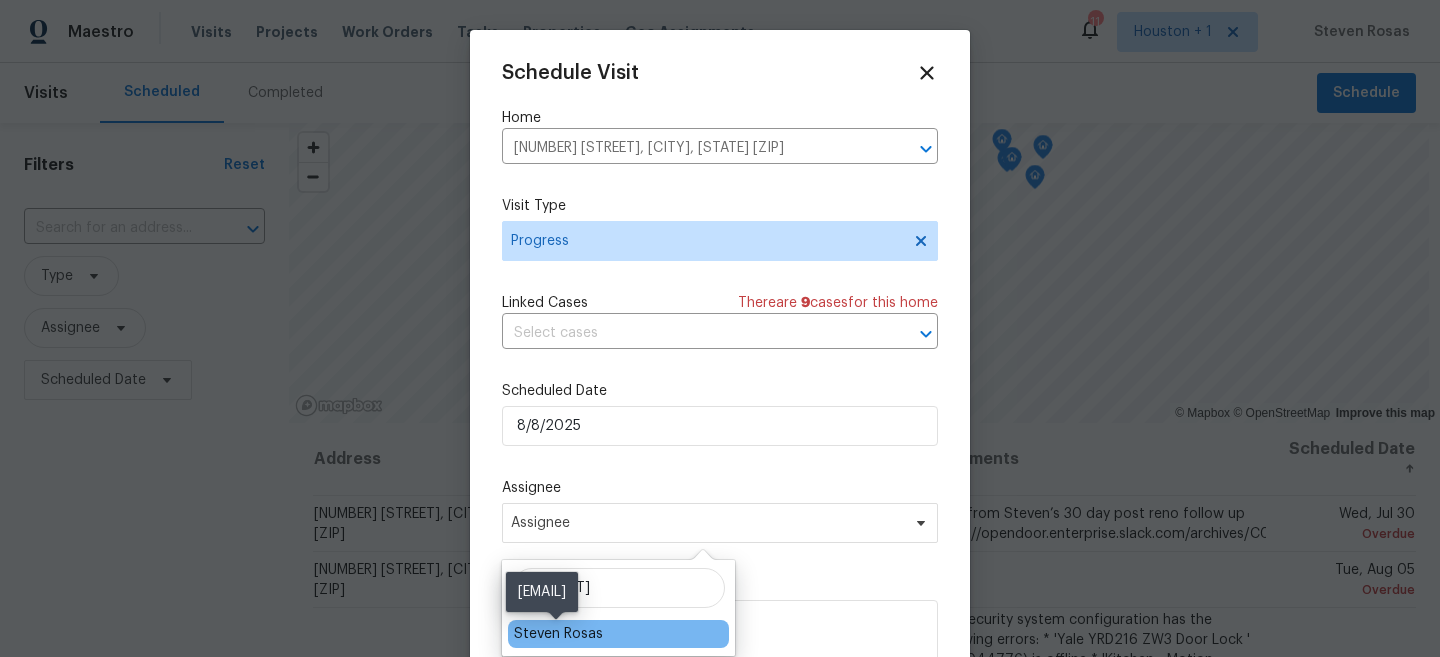 type on "[FIRST]" 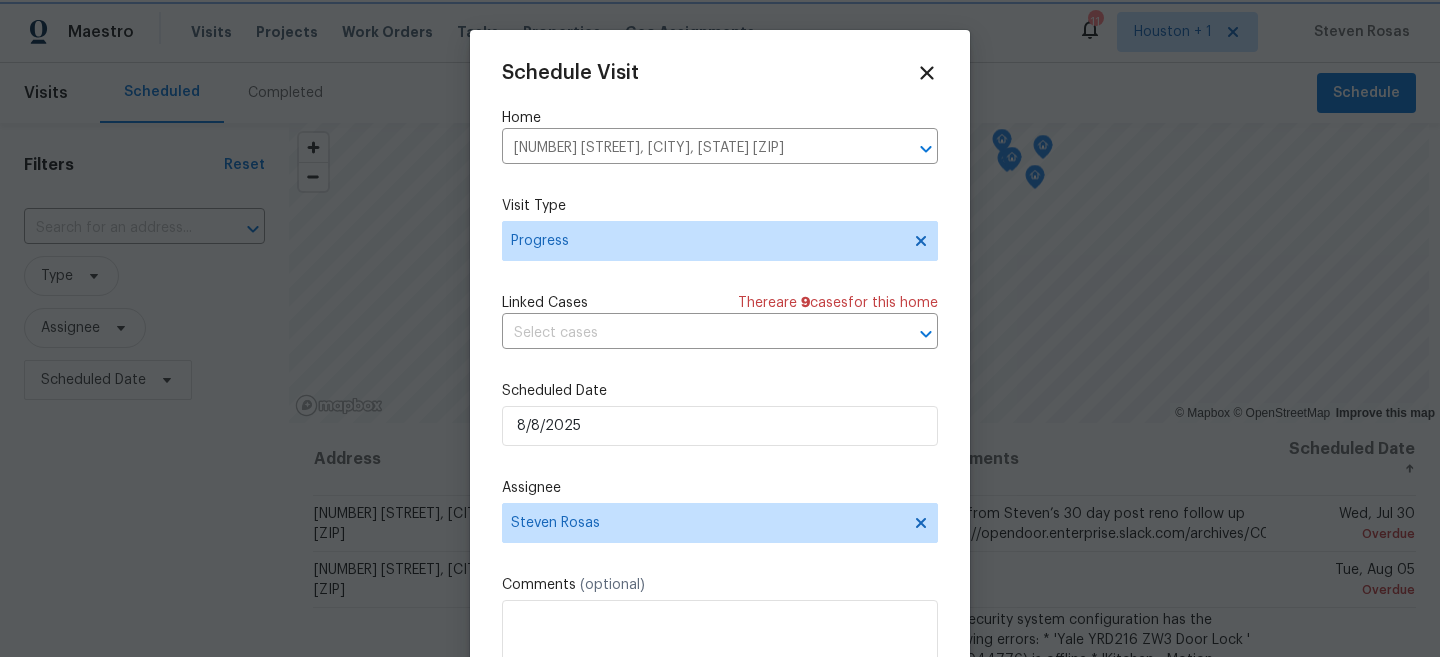 scroll, scrollTop: 36, scrollLeft: 0, axis: vertical 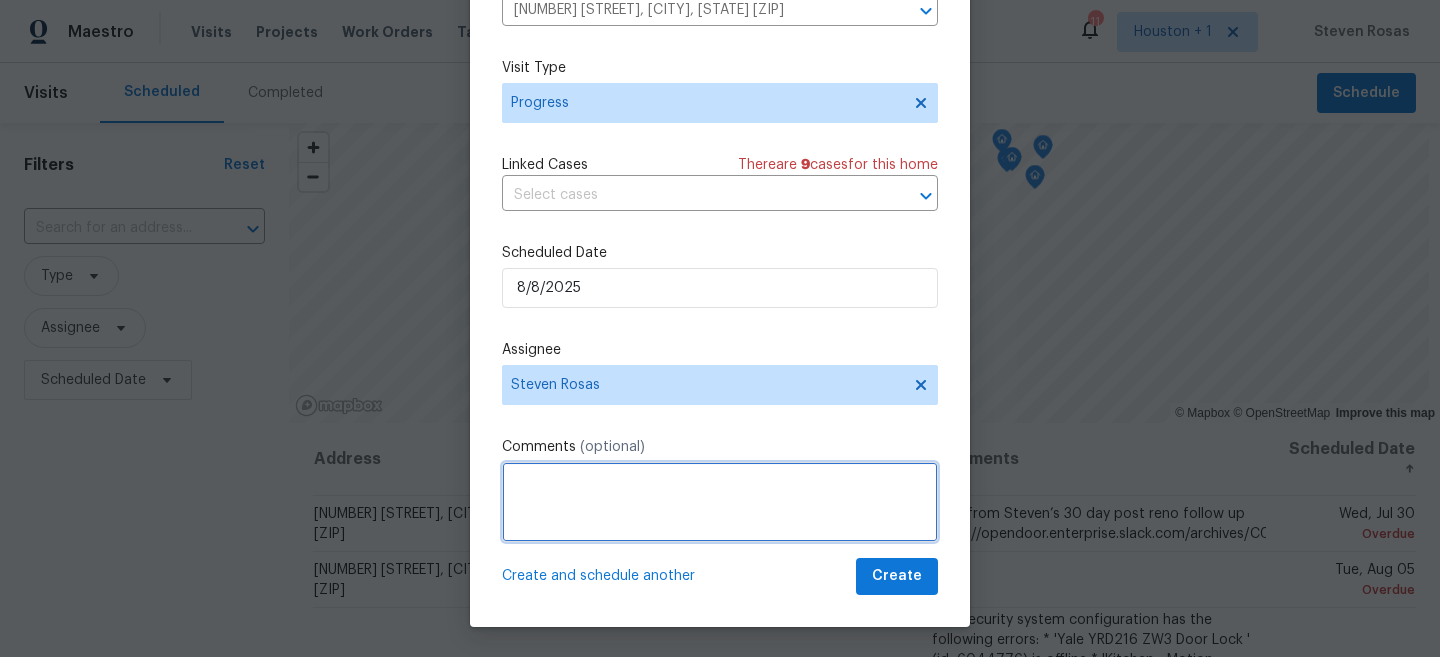 click at bounding box center (720, 502) 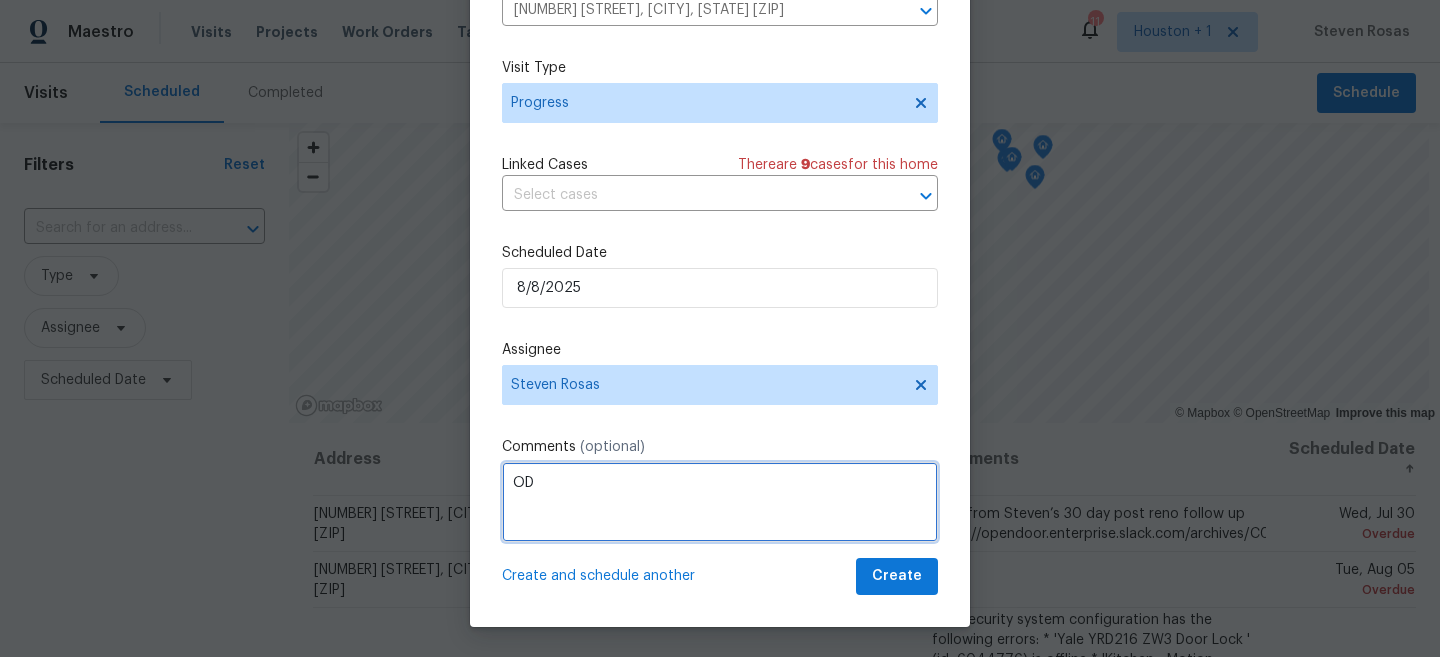 type on "O" 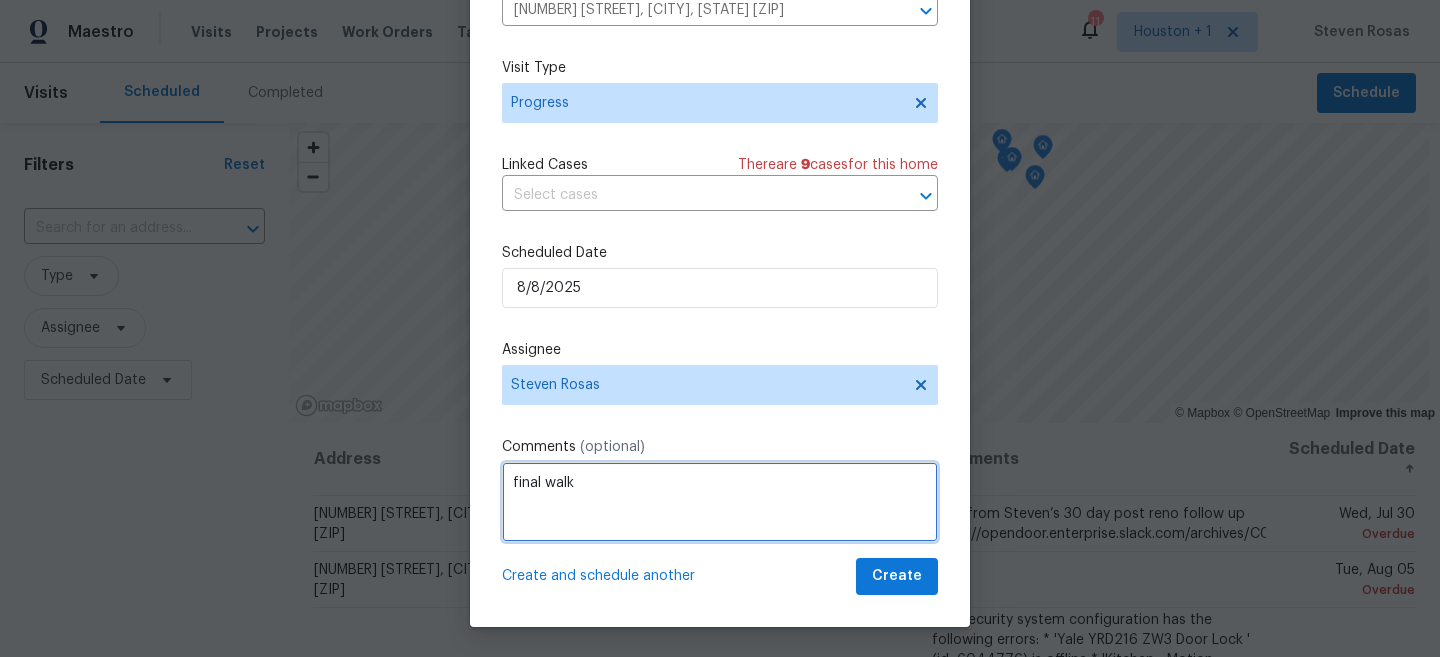 type on "final walk" 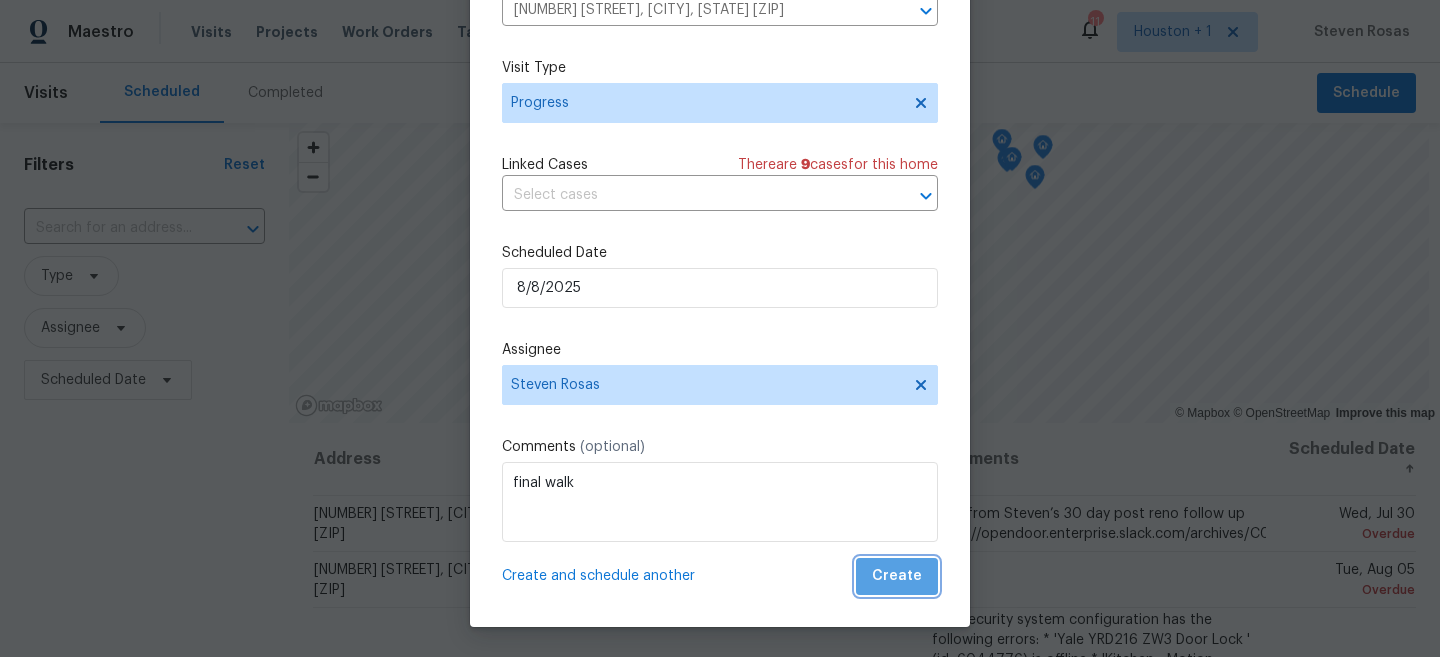 click on "Create" at bounding box center (897, 576) 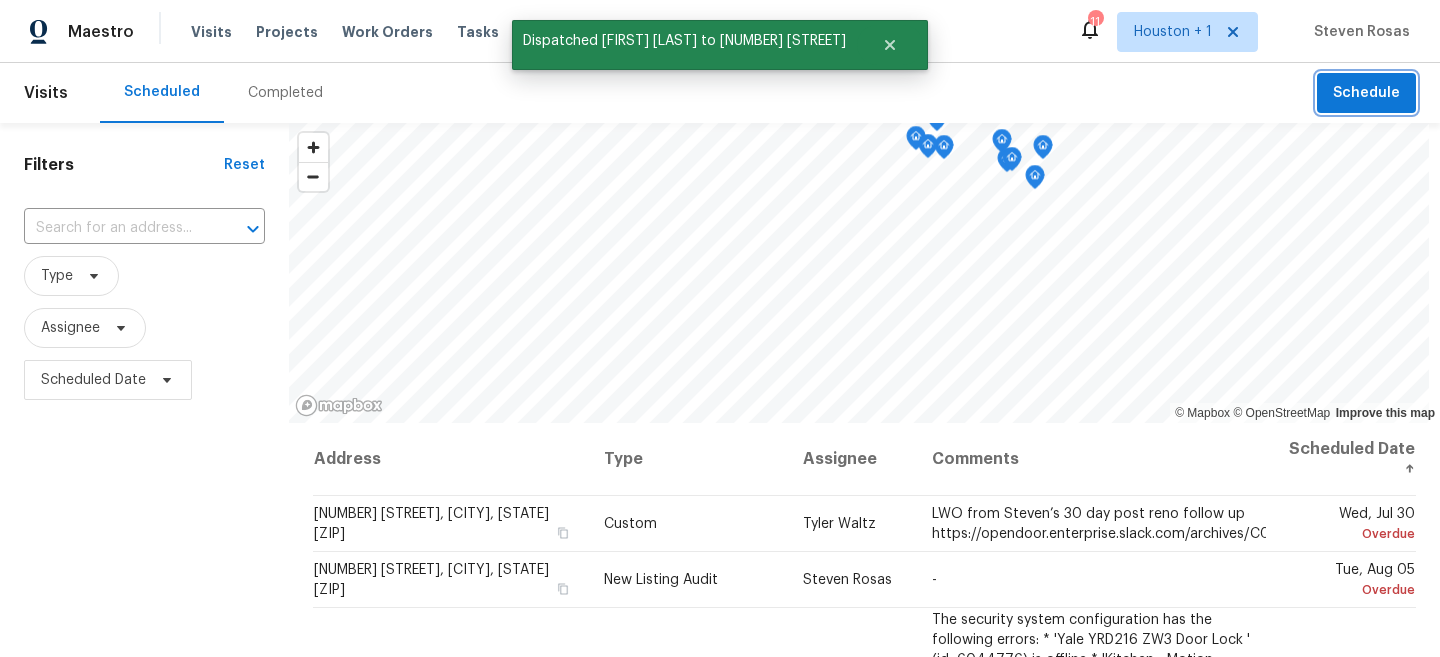 scroll, scrollTop: 0, scrollLeft: 0, axis: both 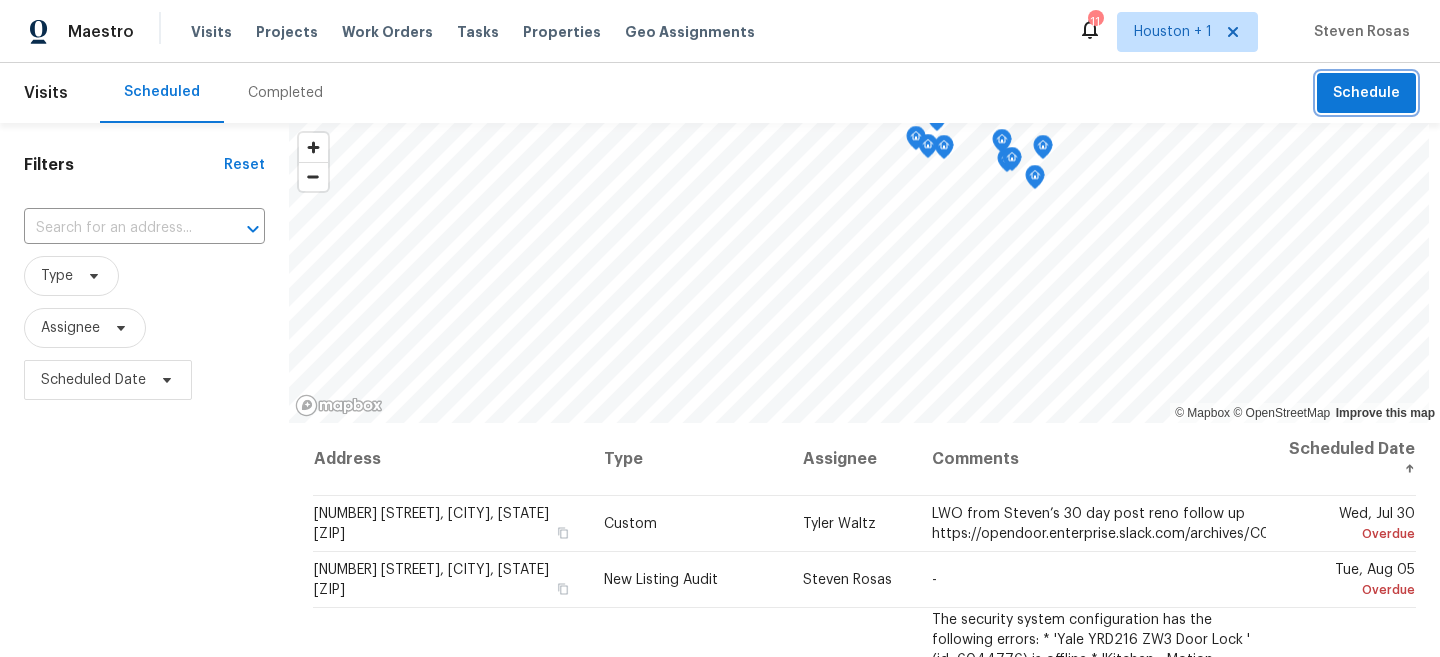 click on "Schedule" at bounding box center (1366, 93) 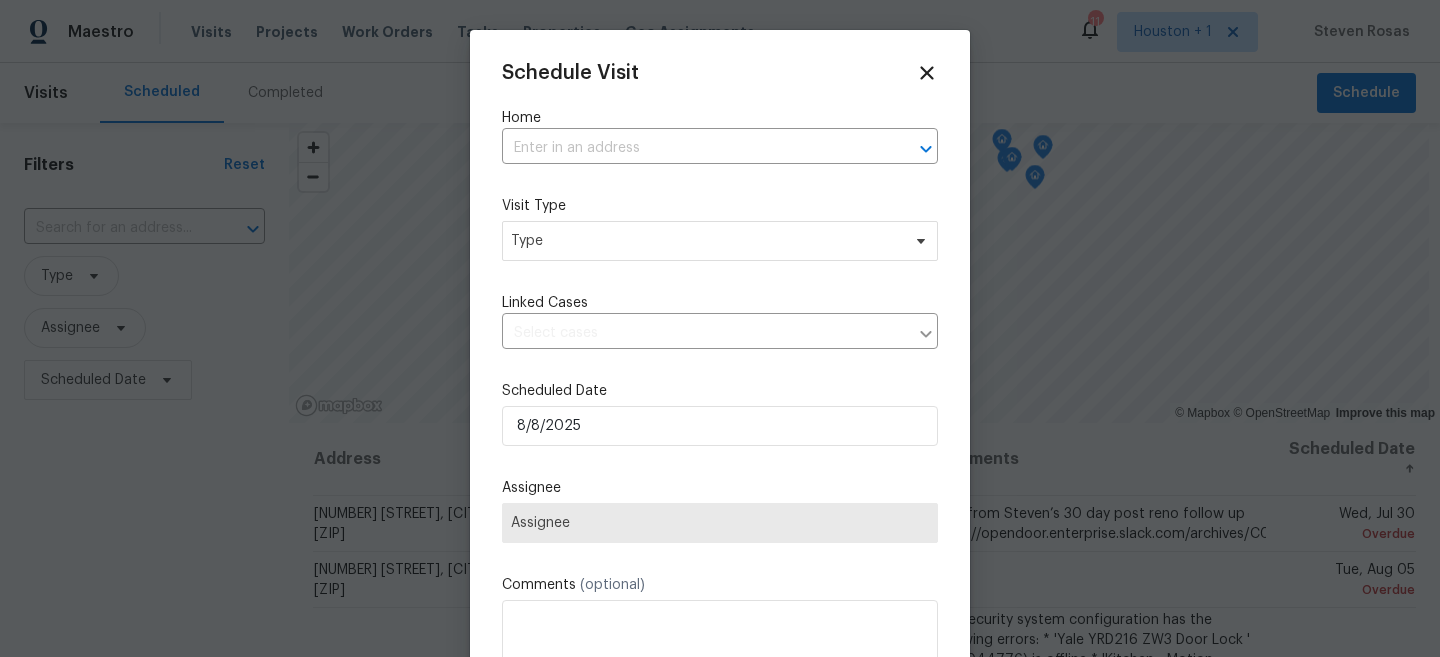 click on "Schedule Visit Home ​ Visit Type Type Linked Cases ​ Scheduled Date 8/8/2025 Assignee Assignee Comments (optional) Create and schedule another Create" at bounding box center [720, 397] 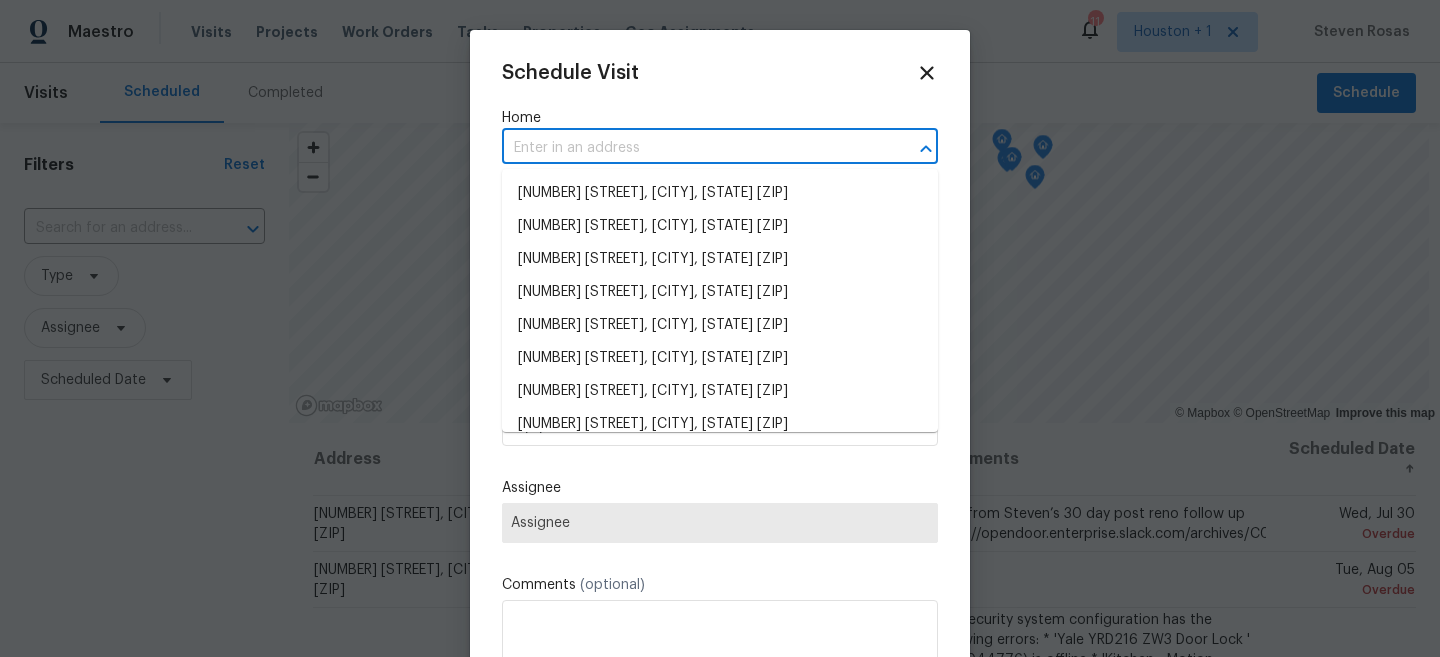 click at bounding box center (692, 148) 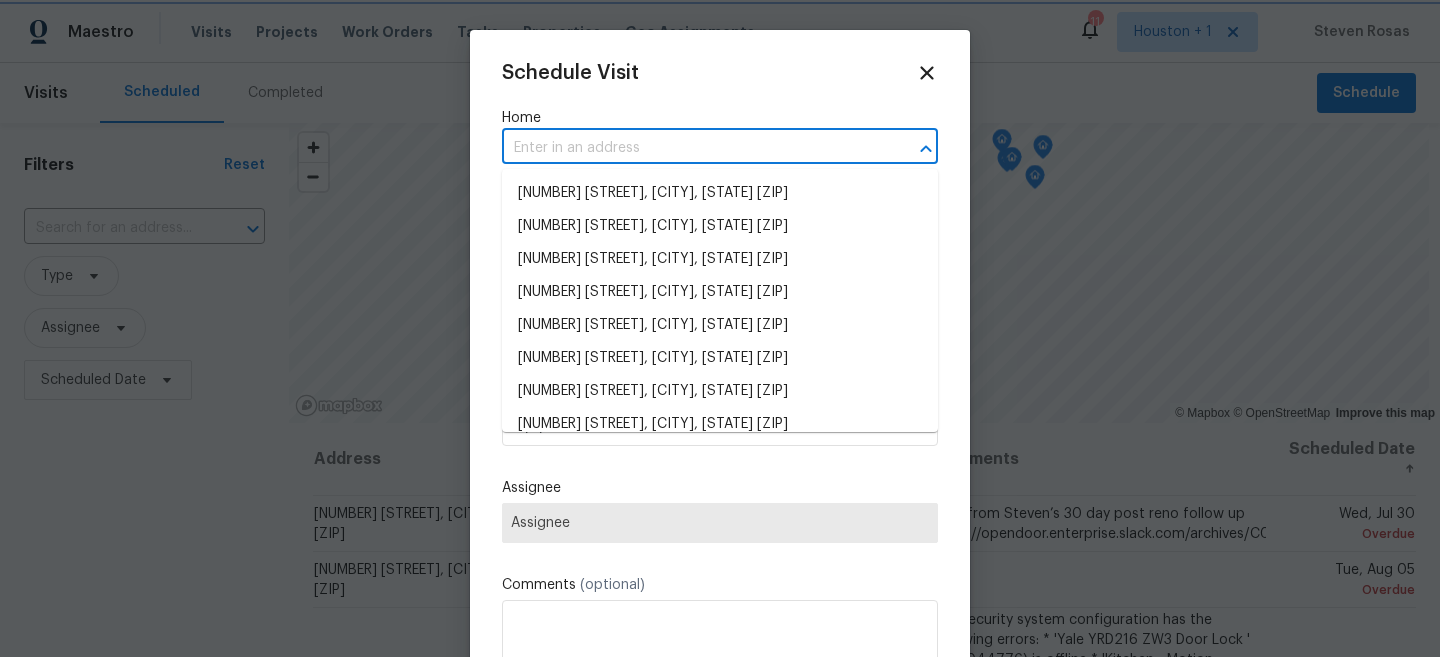 click at bounding box center [720, 328] 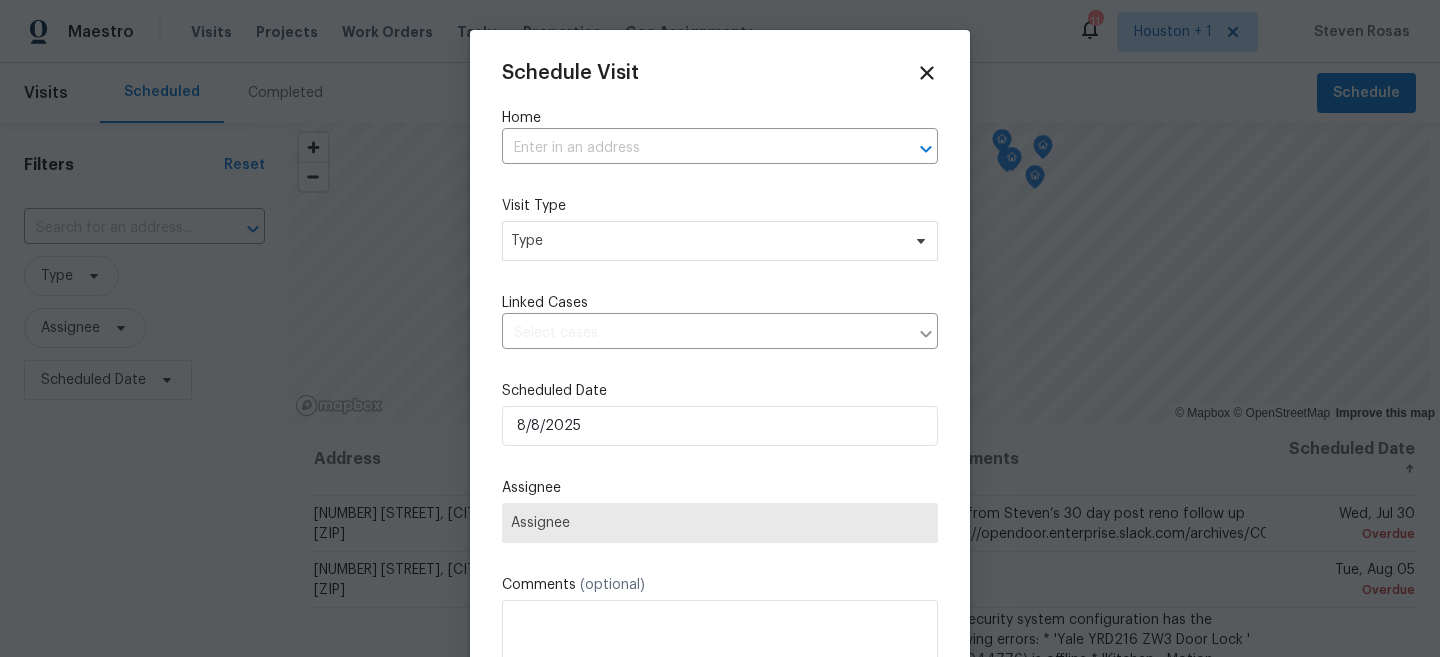 click on "Home   ​" at bounding box center [720, 136] 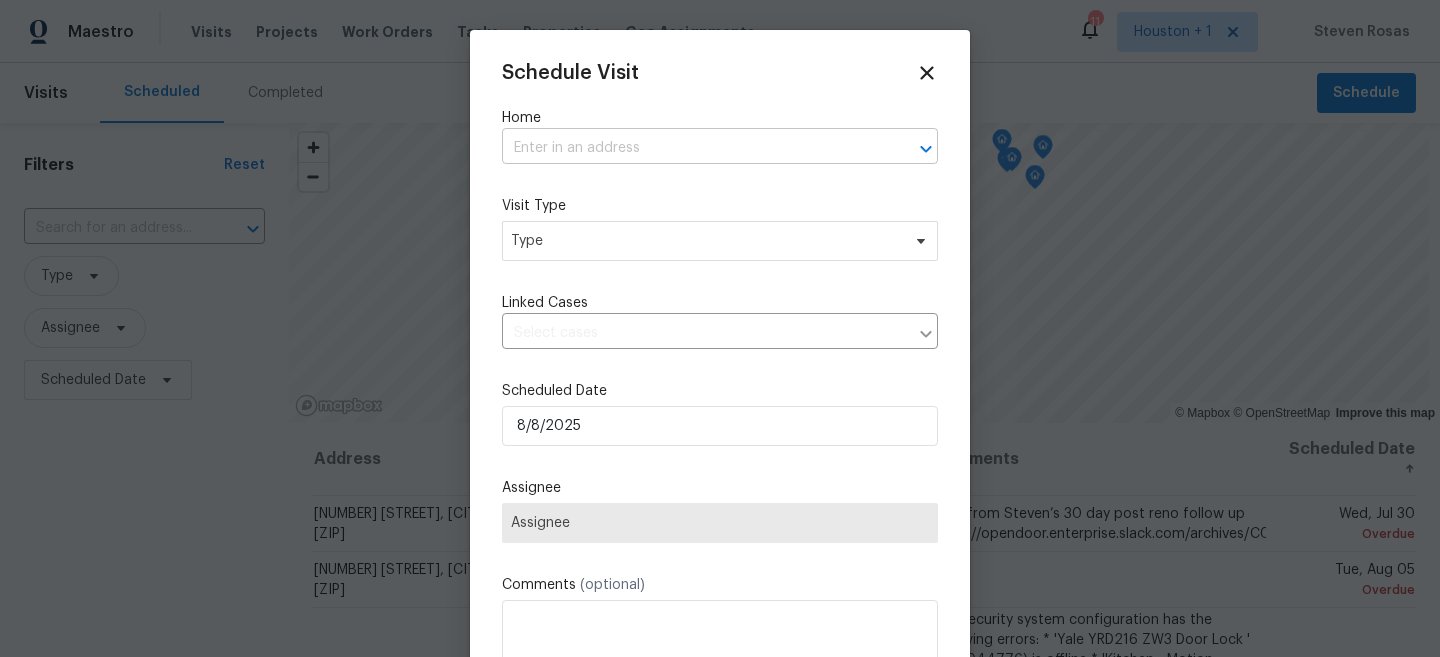 click at bounding box center (692, 148) 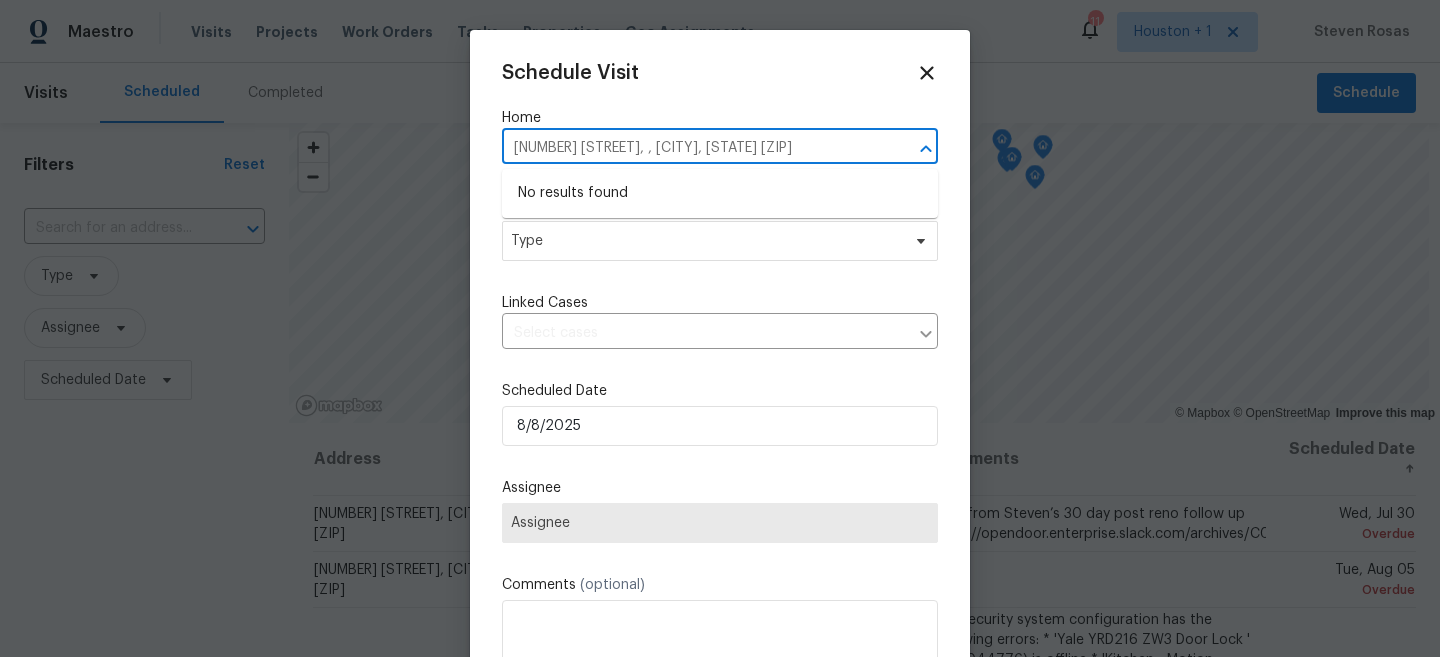 drag, startPoint x: 681, startPoint y: 143, endPoint x: 821, endPoint y: 136, distance: 140.1749 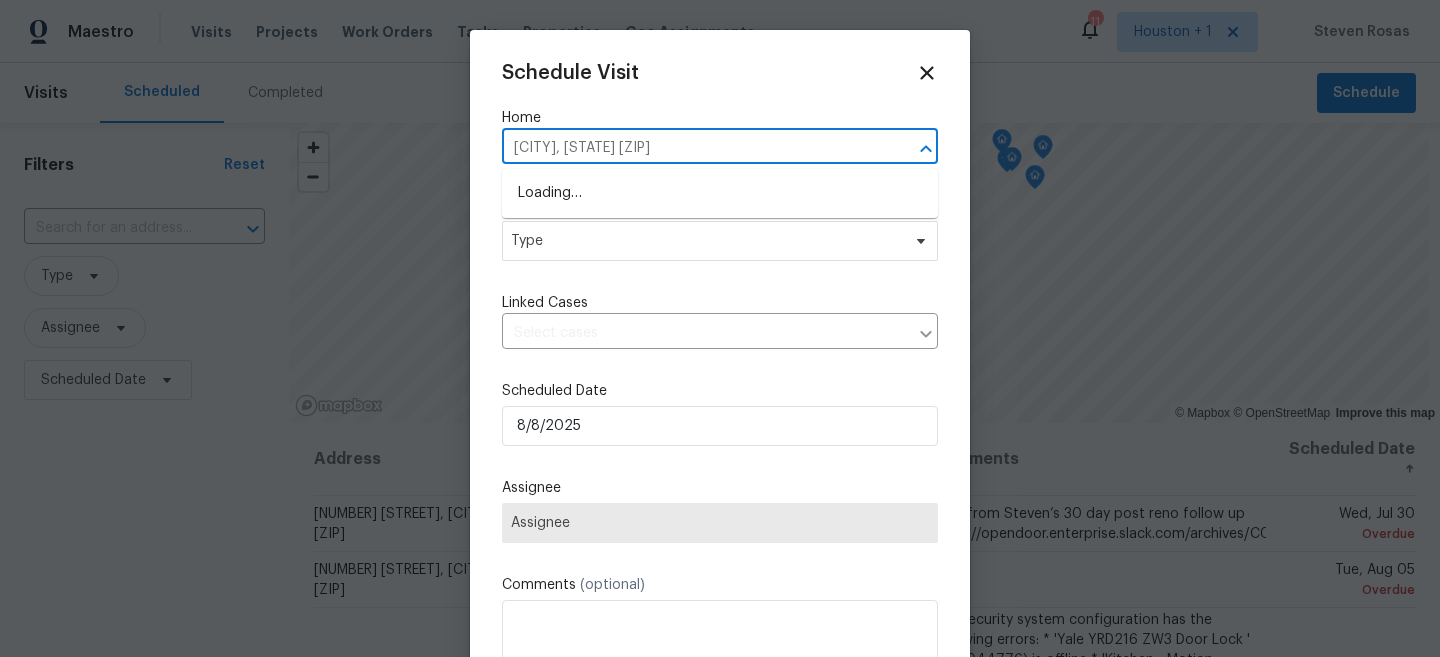 type on "[CITY], [STATE] [ZIP]" 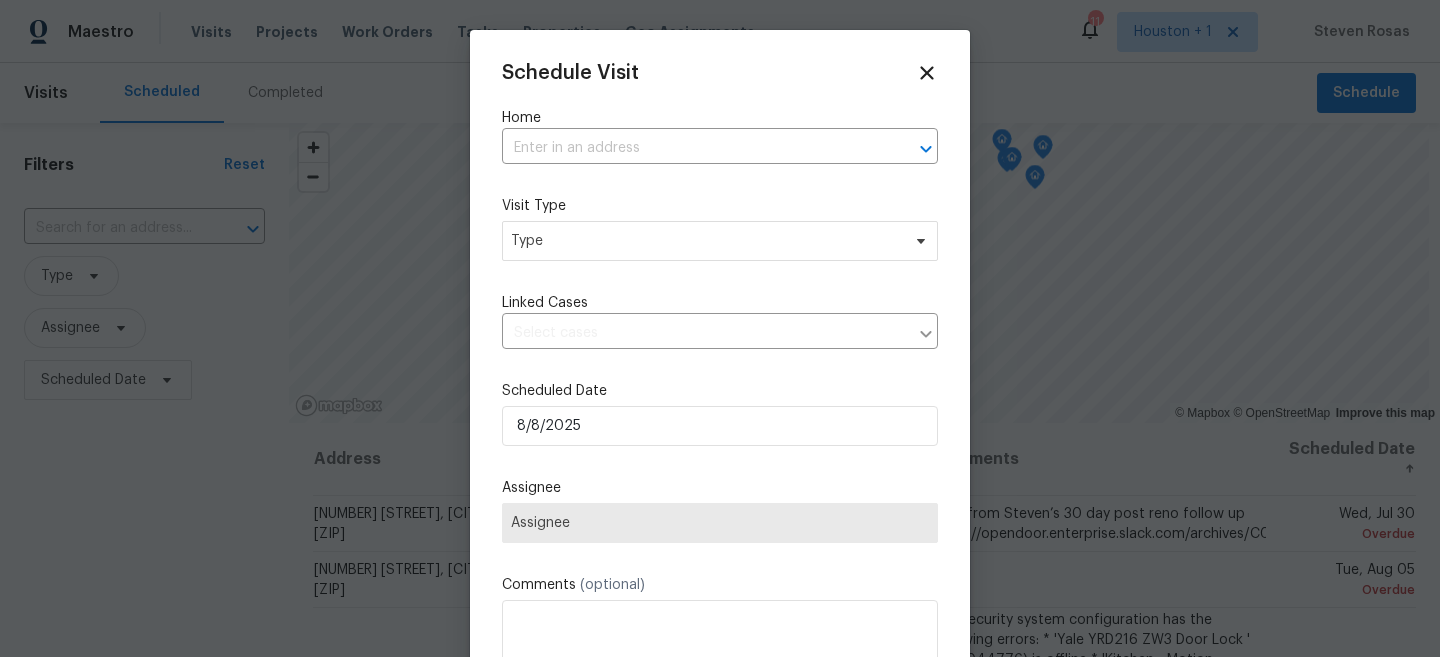 click on "Schedule Visit Home ​ Visit Type Type Linked Cases ​ Scheduled Date 8/8/2025 Assignee Assignee Comments (optional) Create and schedule another Create" at bounding box center (720, 397) 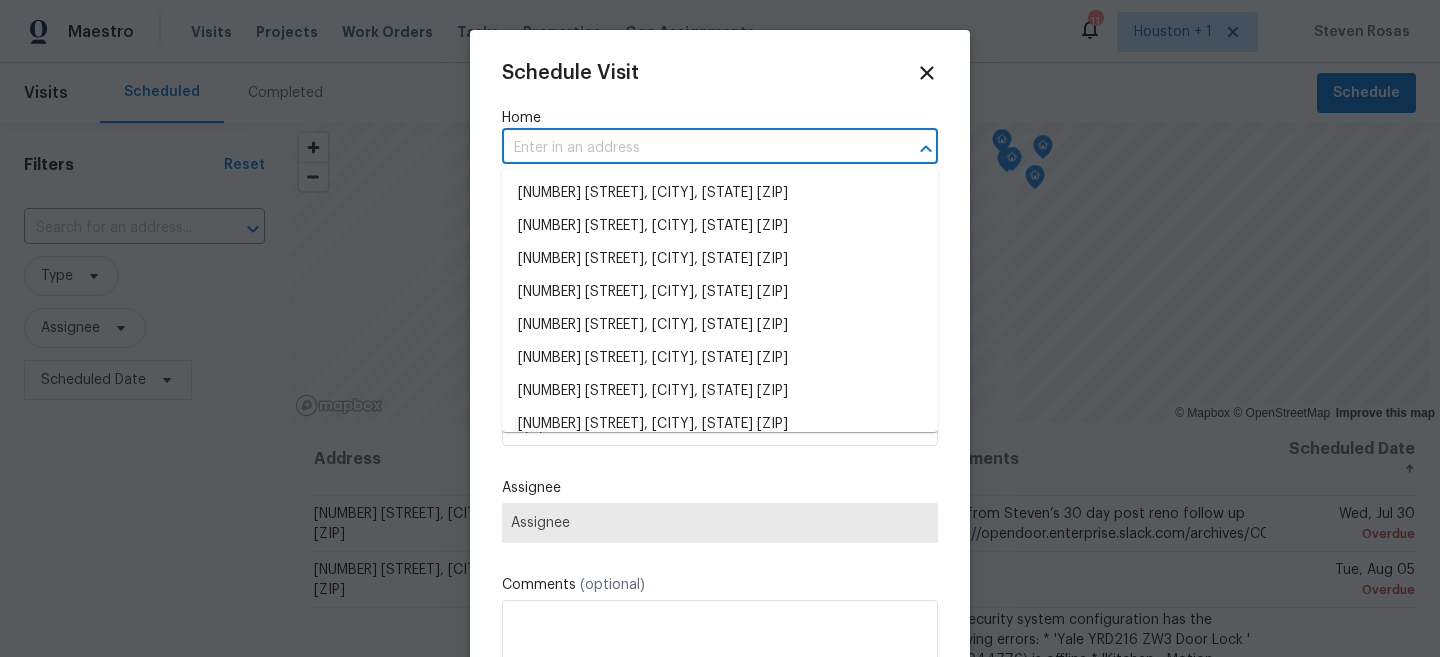 click at bounding box center [692, 148] 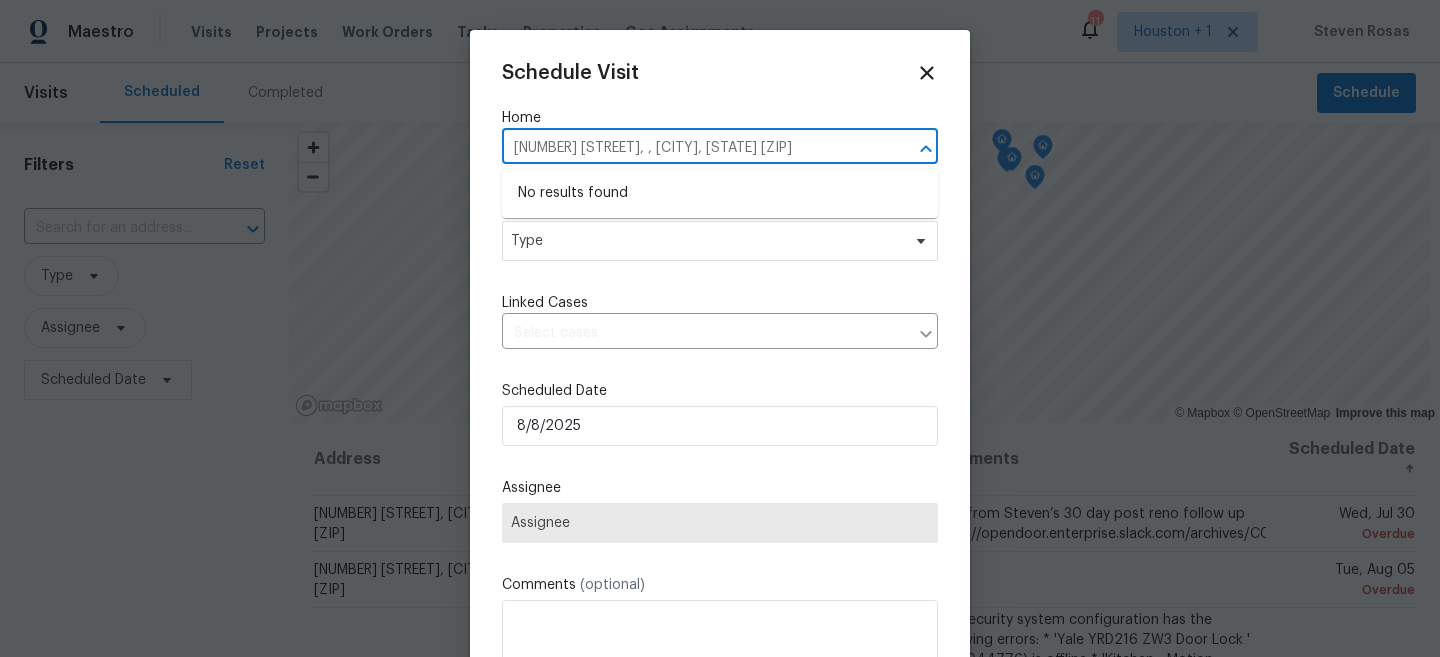 drag, startPoint x: 668, startPoint y: 151, endPoint x: 937, endPoint y: 167, distance: 269.4754 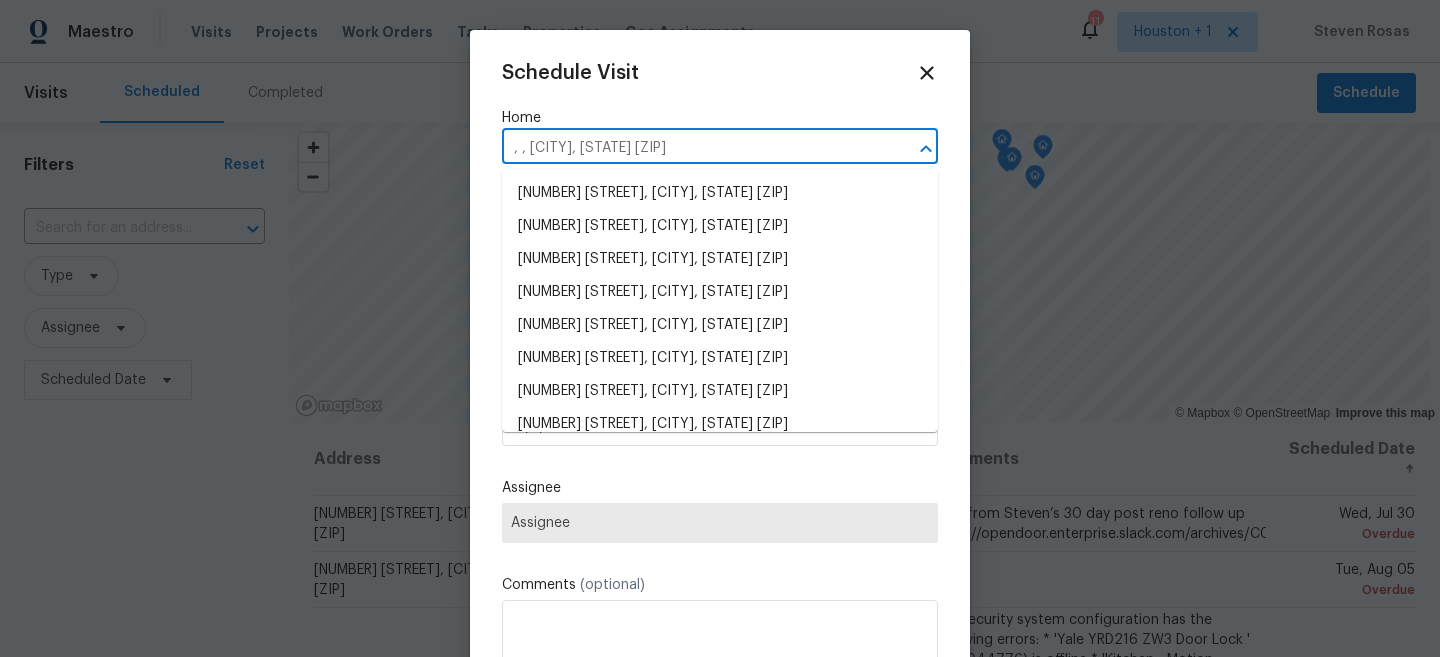 click on ", , [CITY], [STATE] [ZIP]" at bounding box center (692, 148) 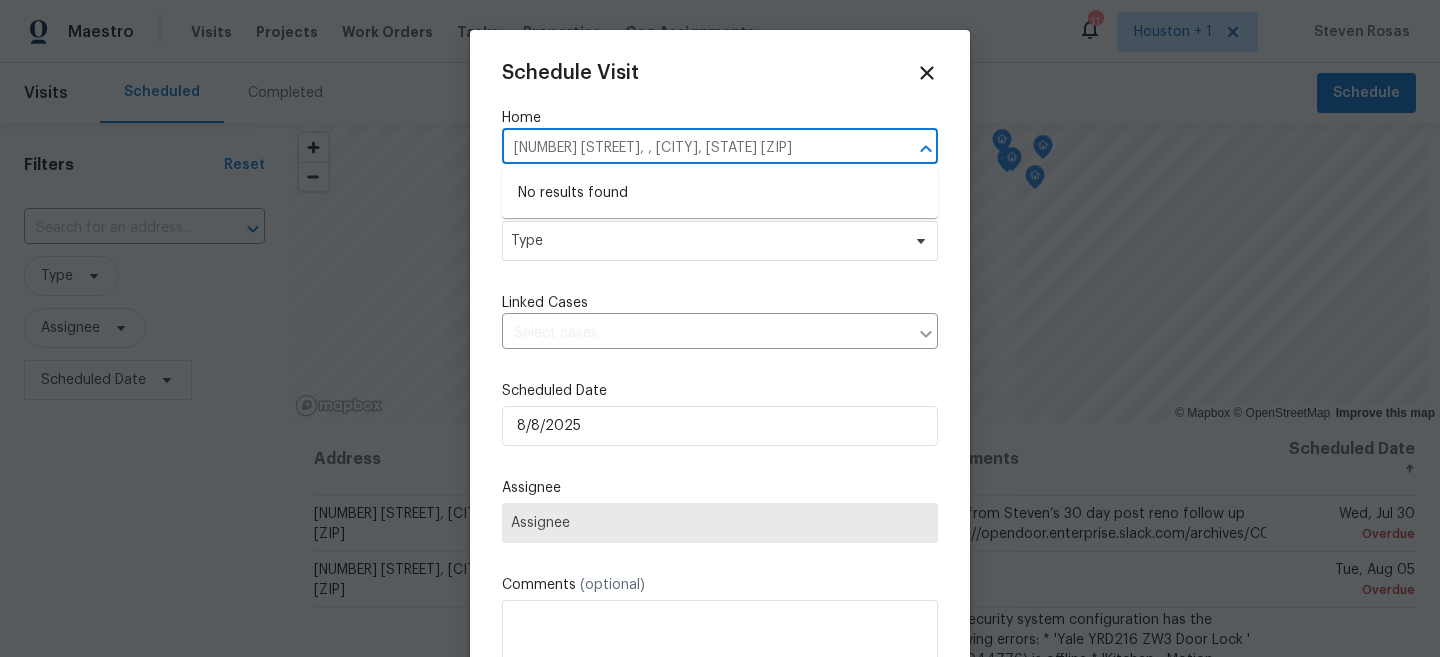 click on "[NUMBER] [STREET], , [CITY], [STATE] [ZIP]" at bounding box center [692, 148] 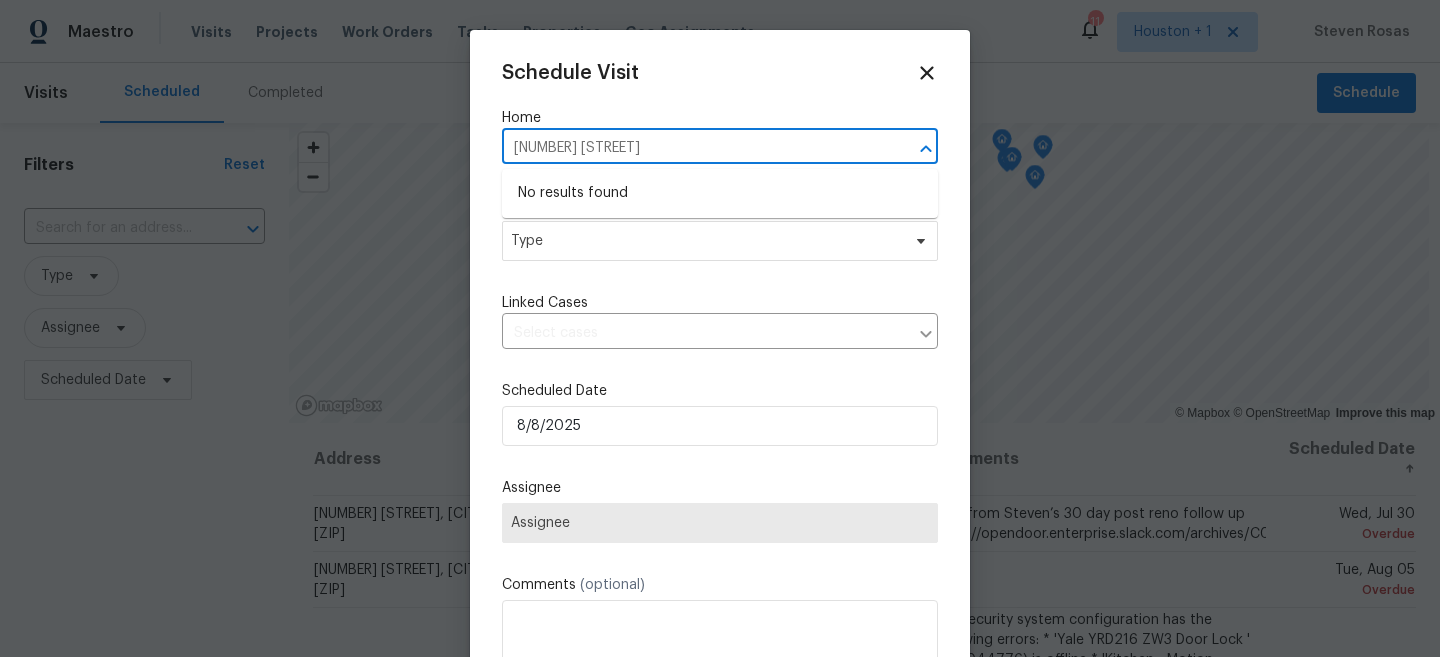 type on "[NUMBER] [STREET], [CITY], [STATE]" 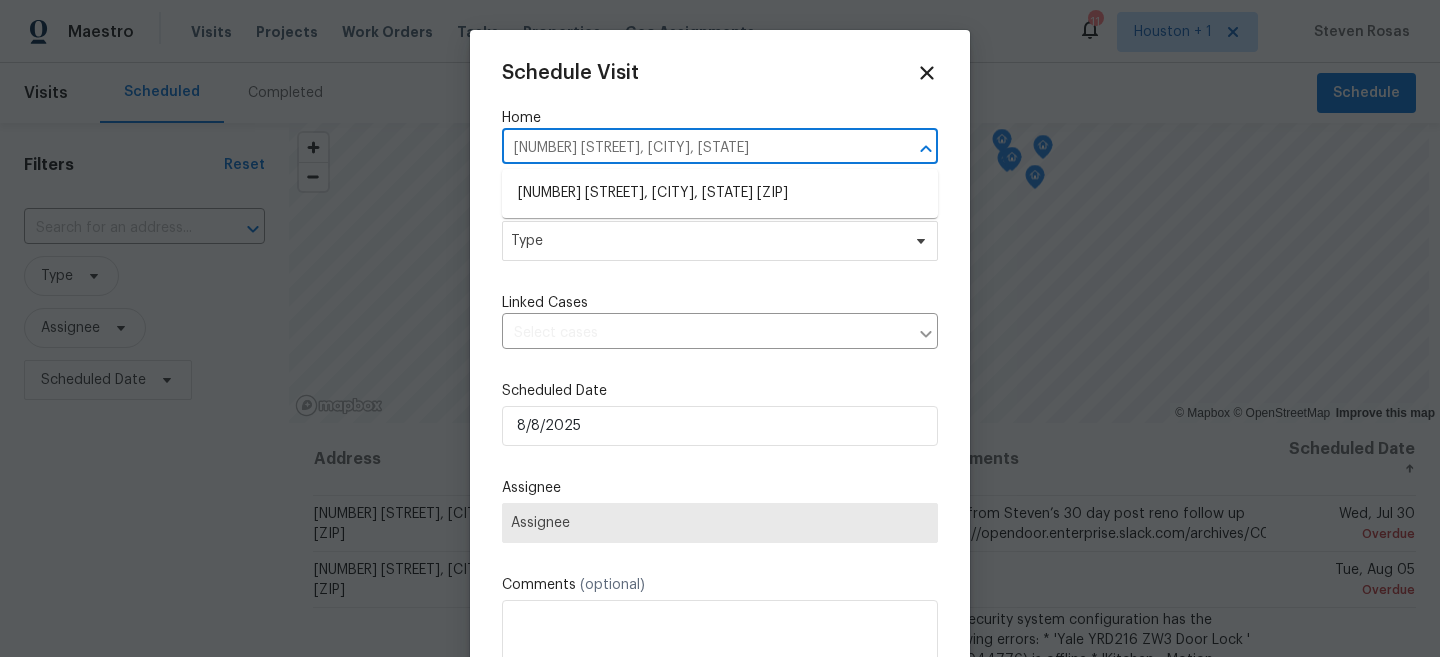 click on "[NUMBER] [STREET], [CITY], [STATE] [ZIP]" at bounding box center (720, 193) 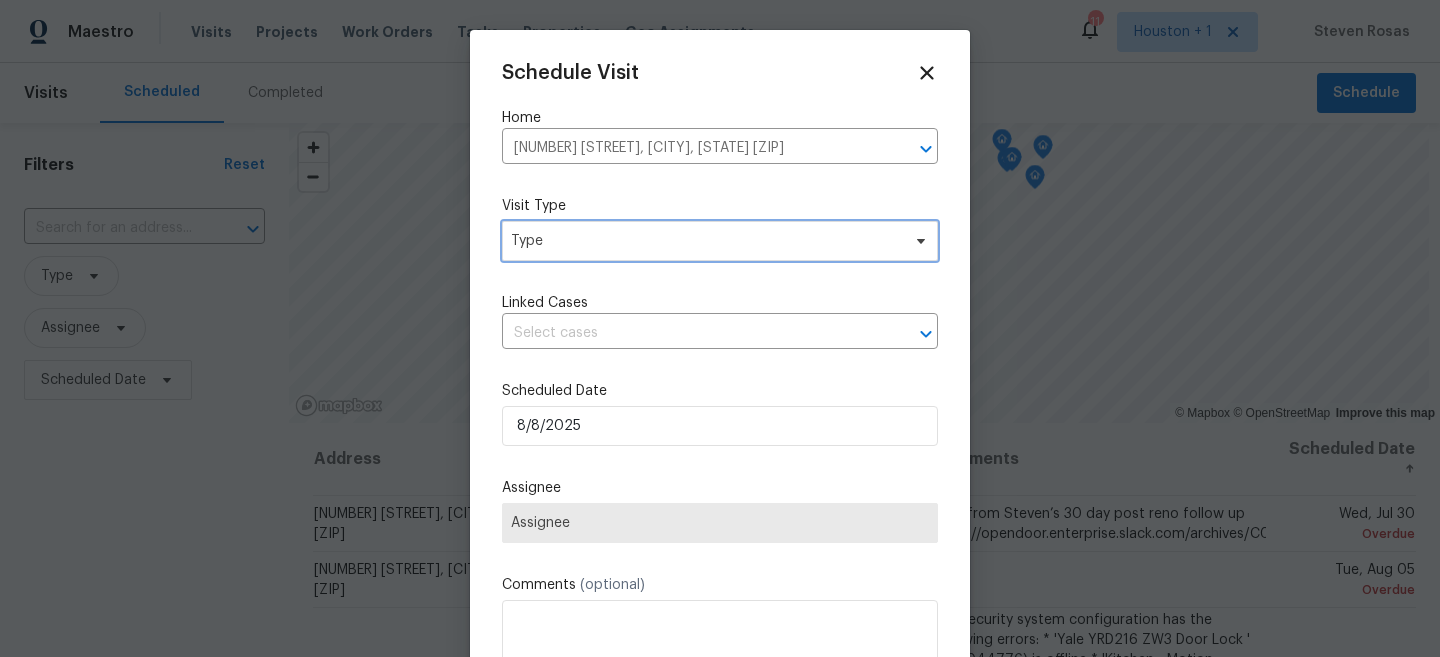 click on "Type" at bounding box center (720, 241) 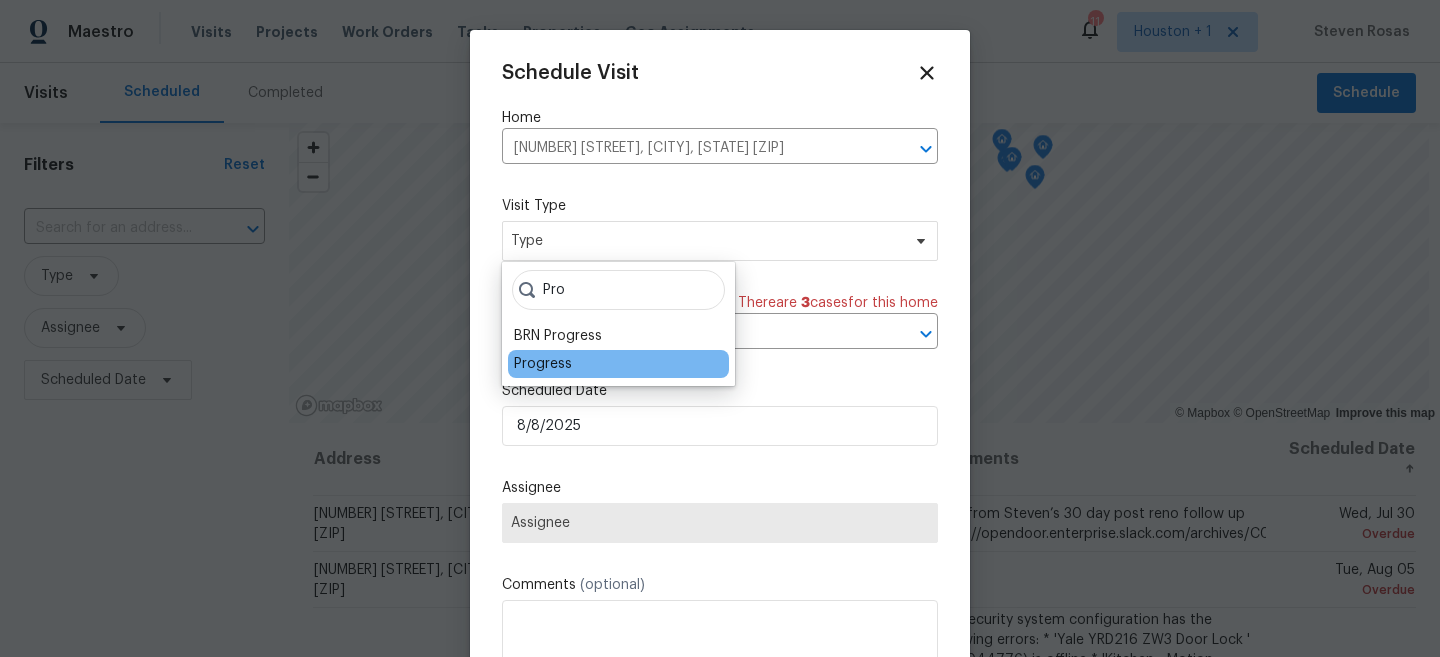 type on "Pro" 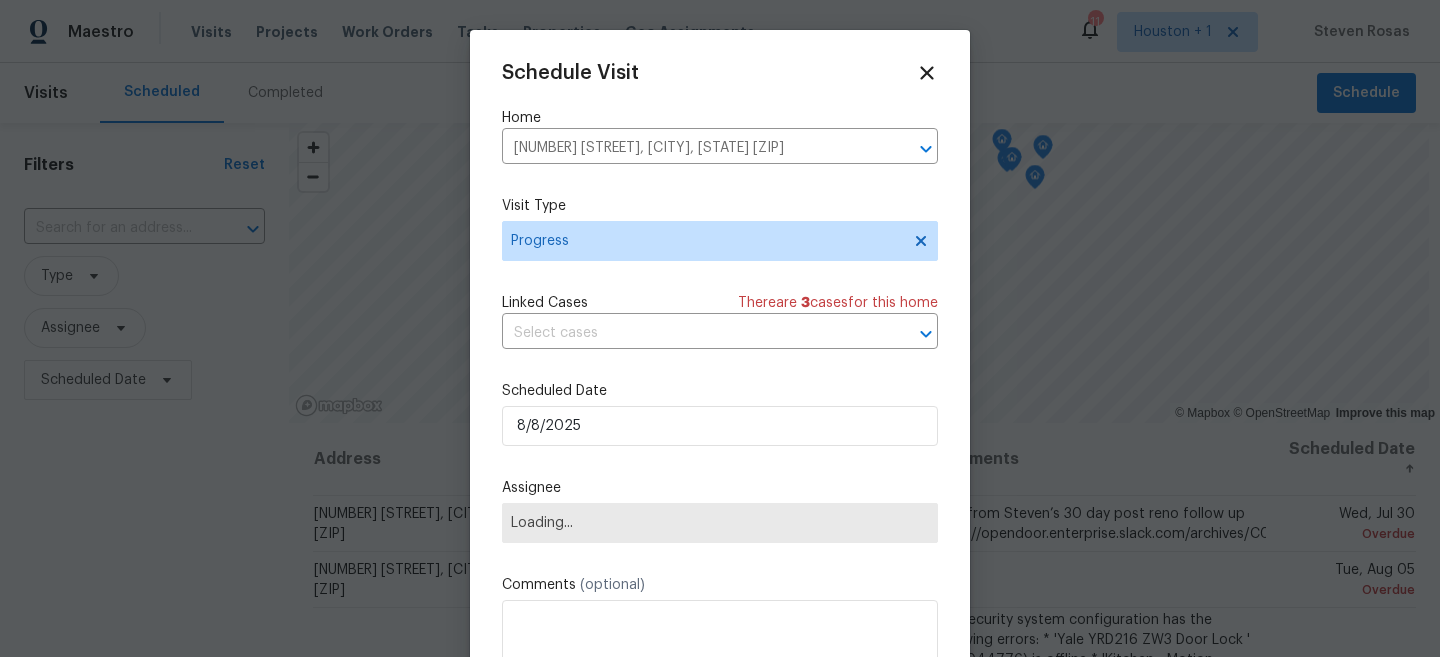 click on "Loading..." at bounding box center [720, 523] 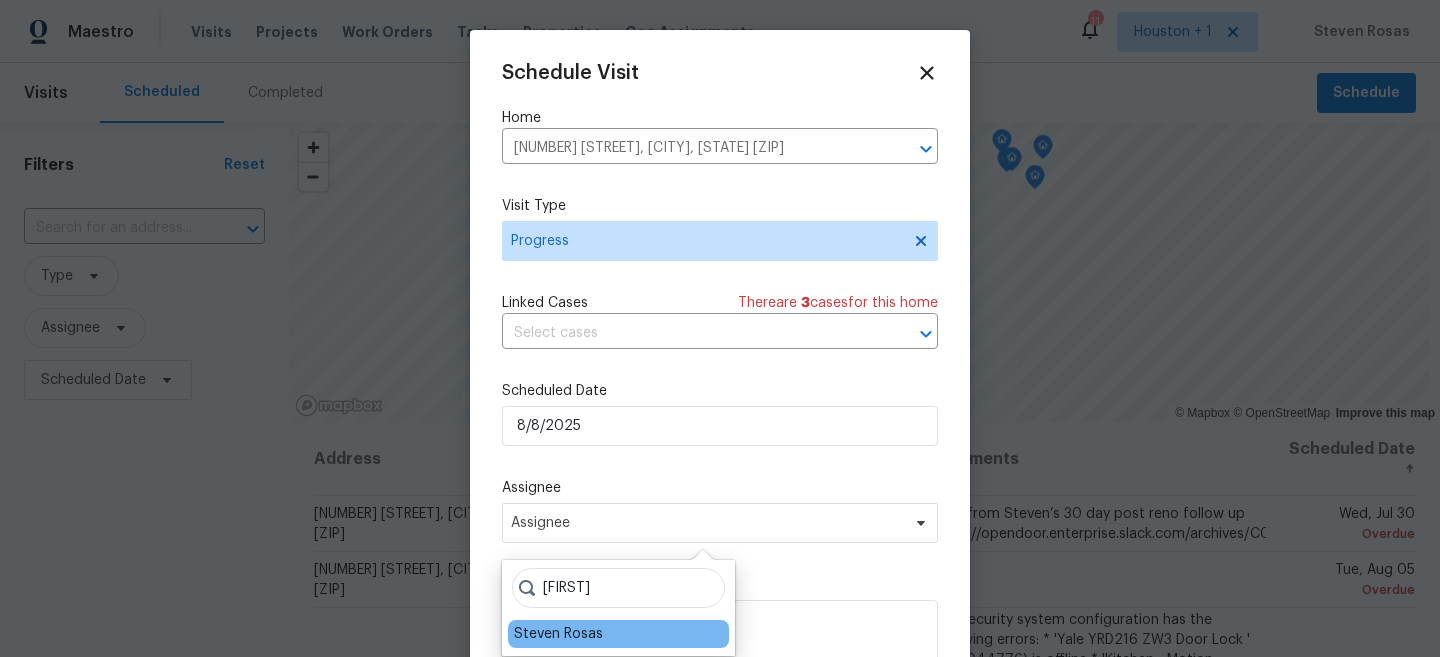 type on "[FIRST]" 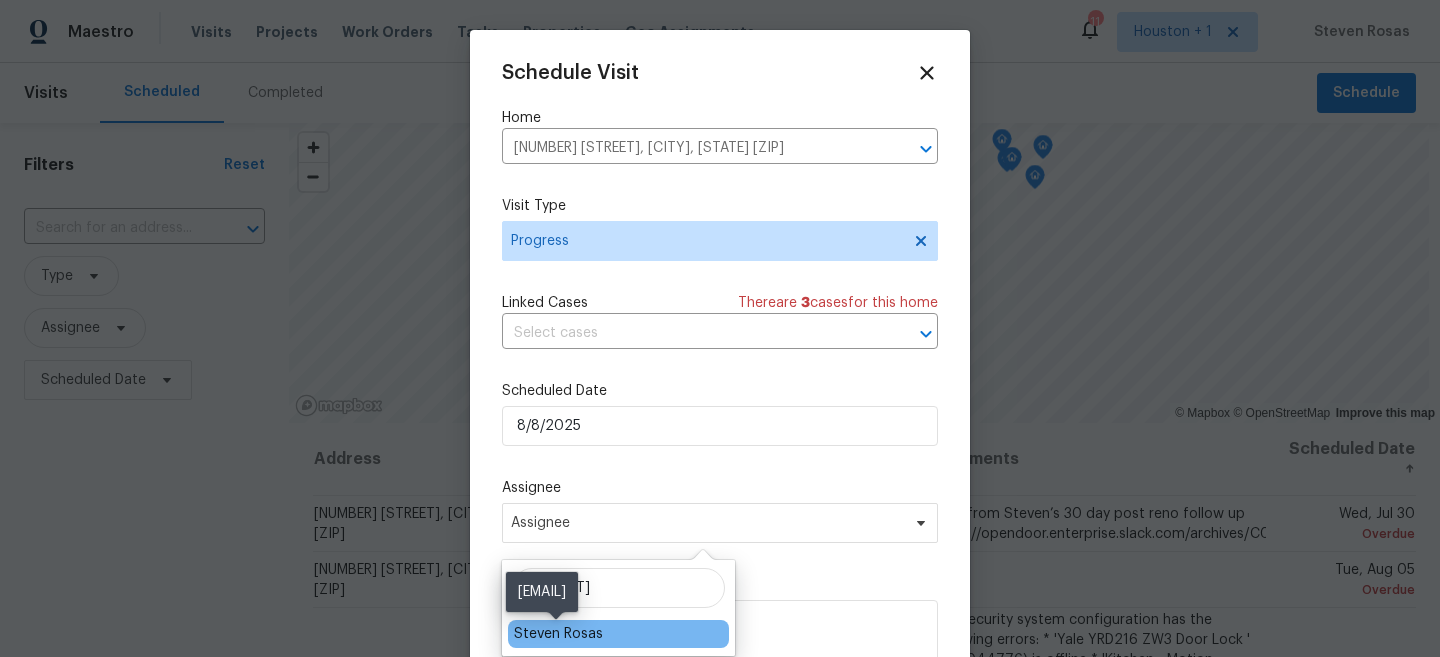 click on "Steven Rosas" at bounding box center (558, 634) 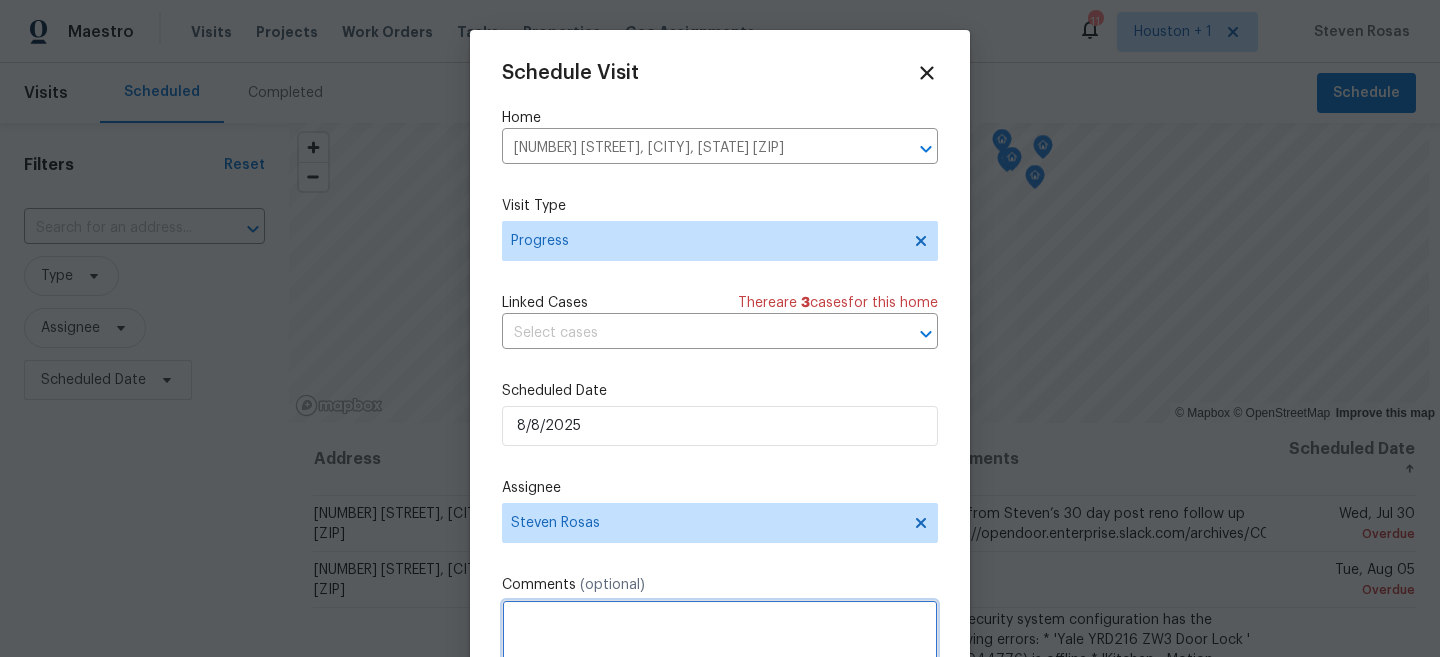 click at bounding box center (720, 640) 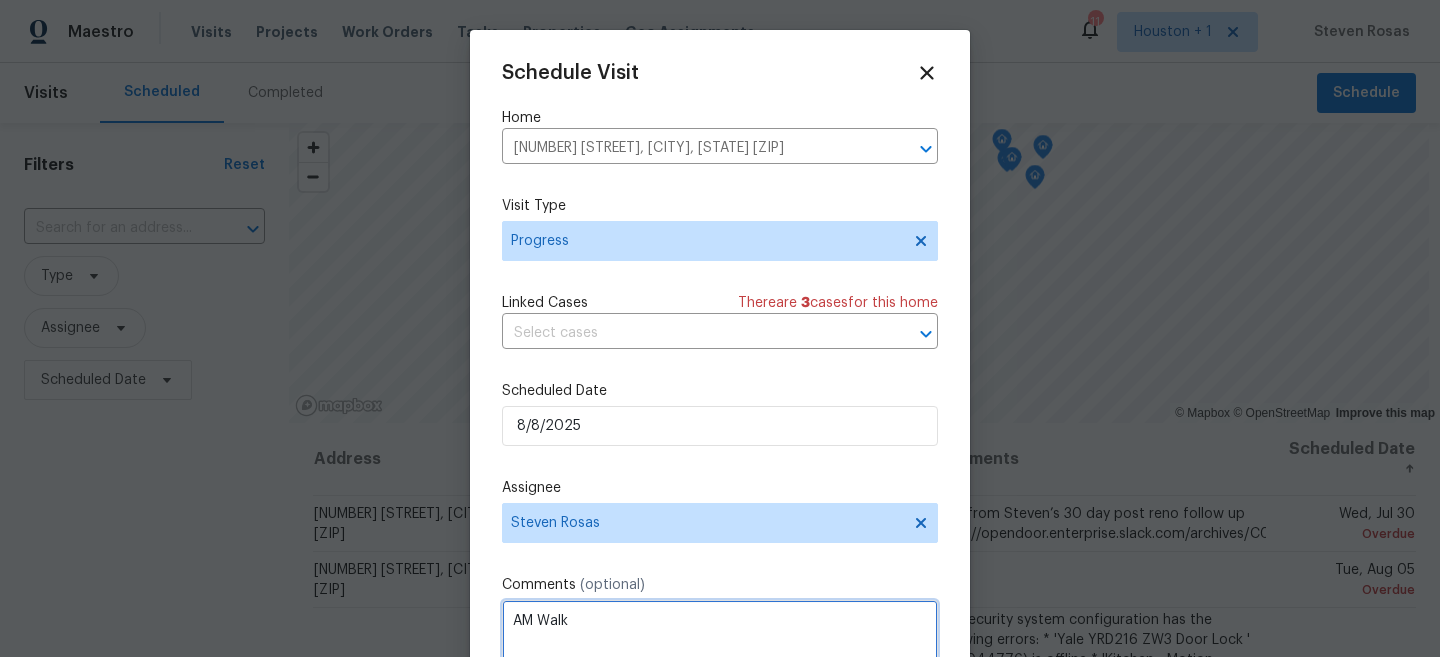 scroll, scrollTop: 36, scrollLeft: 0, axis: vertical 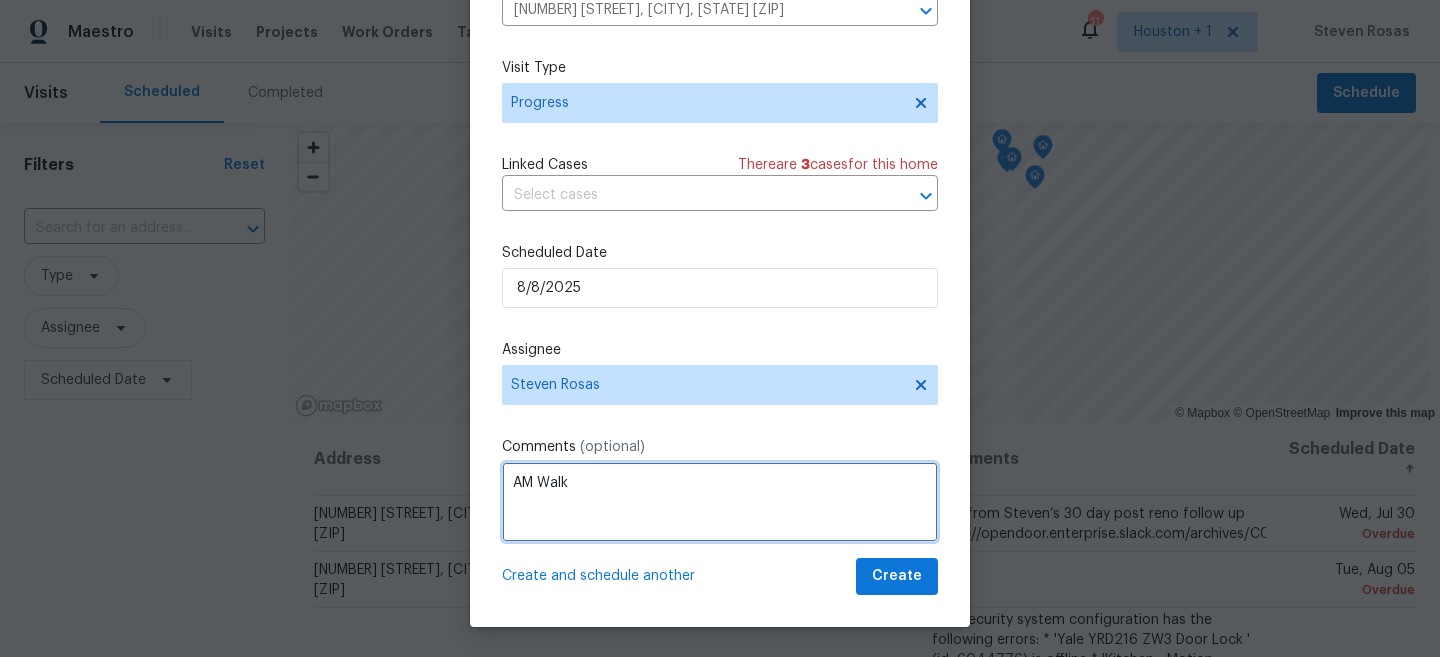 type on "AM Walk" 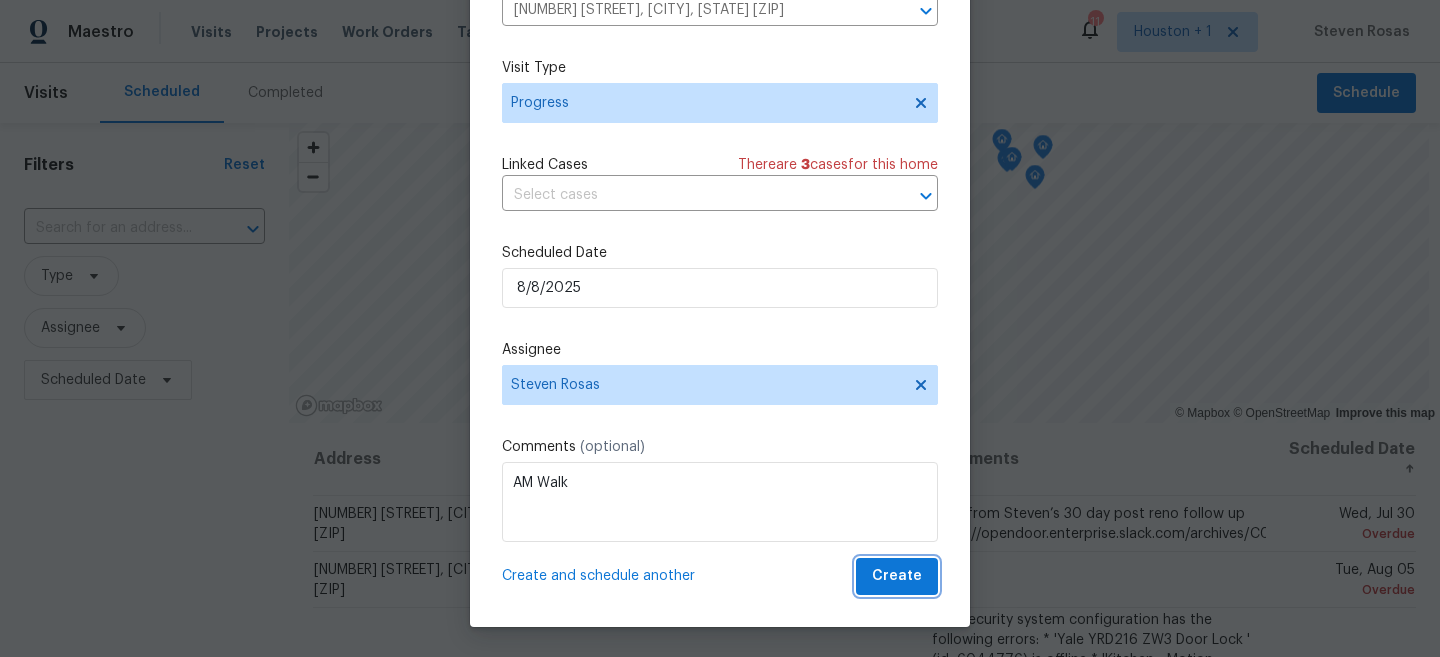 click on "Create" at bounding box center (897, 576) 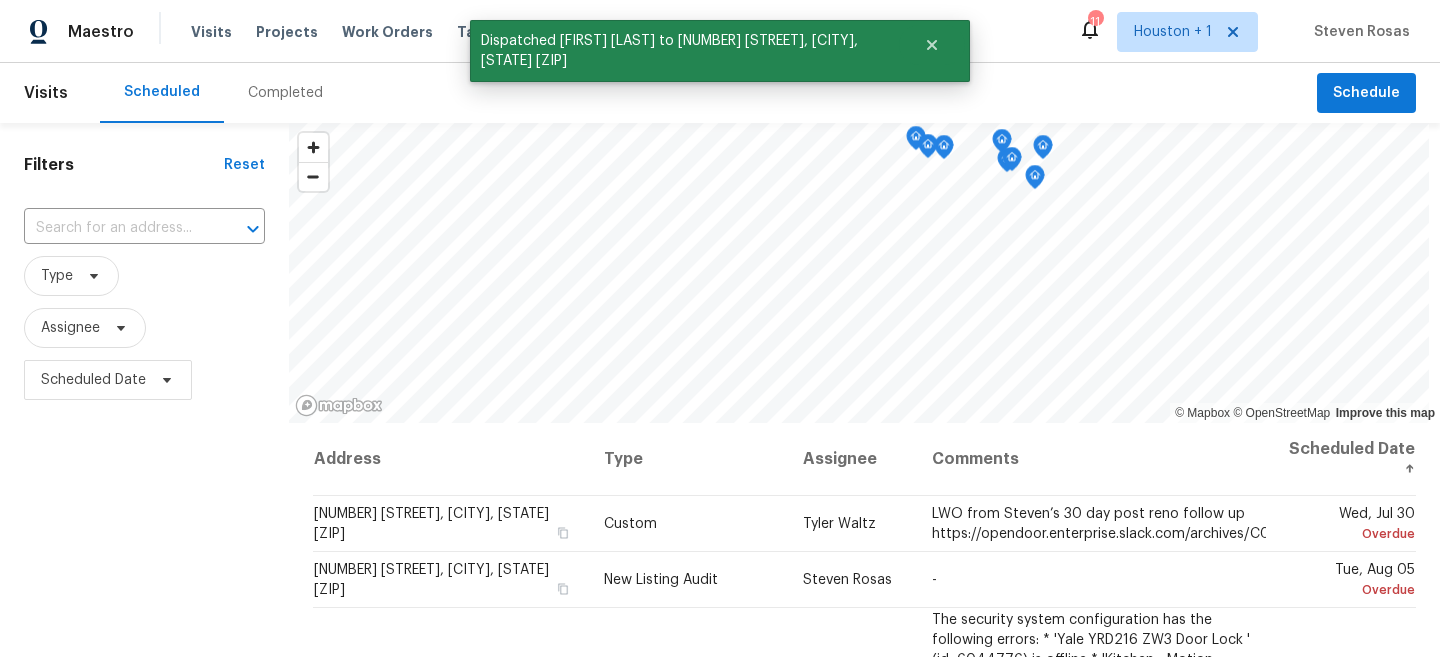 scroll, scrollTop: 0, scrollLeft: 0, axis: both 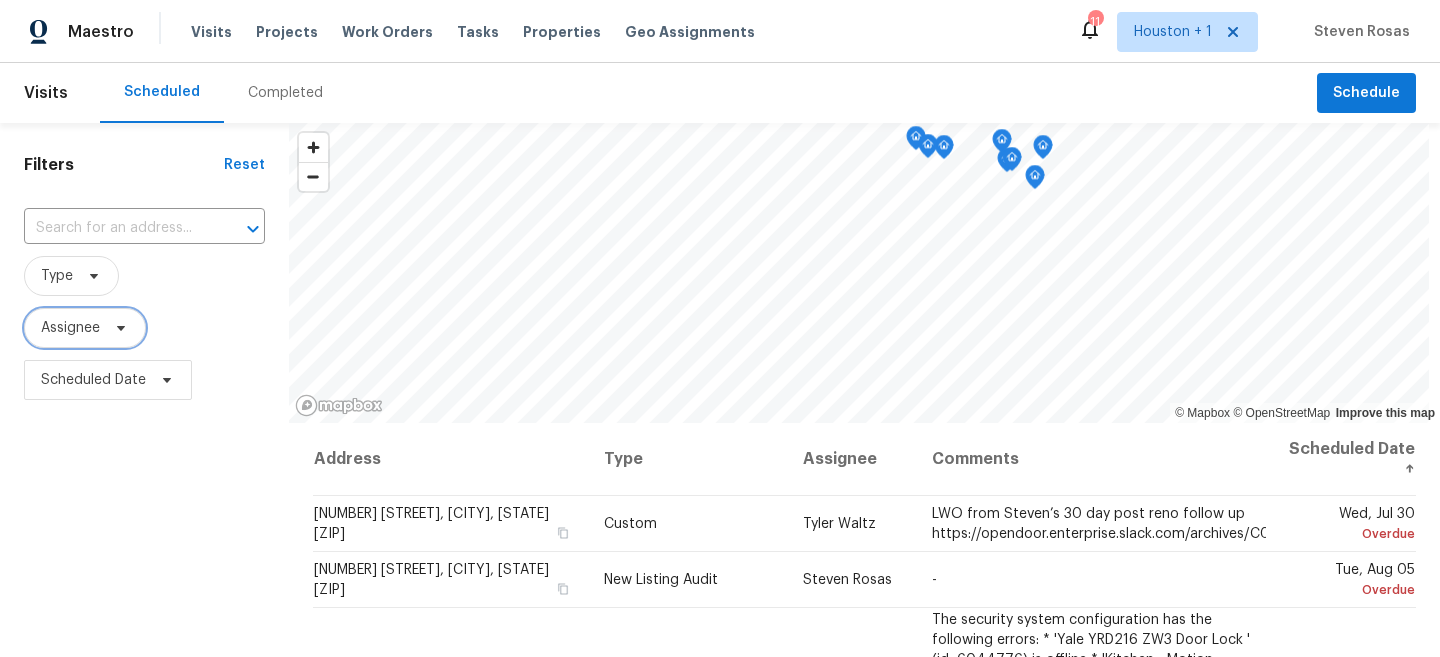 click on "Assignee" at bounding box center [85, 328] 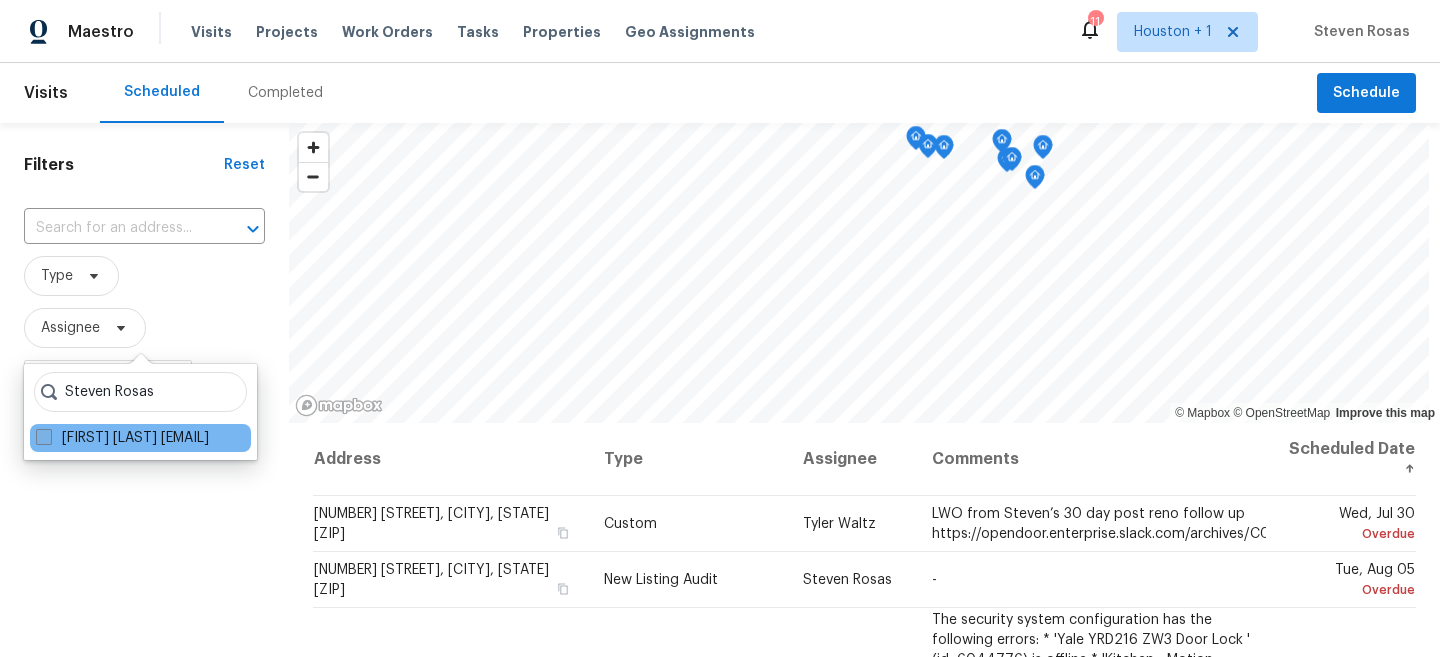 type on "Steven Rosas" 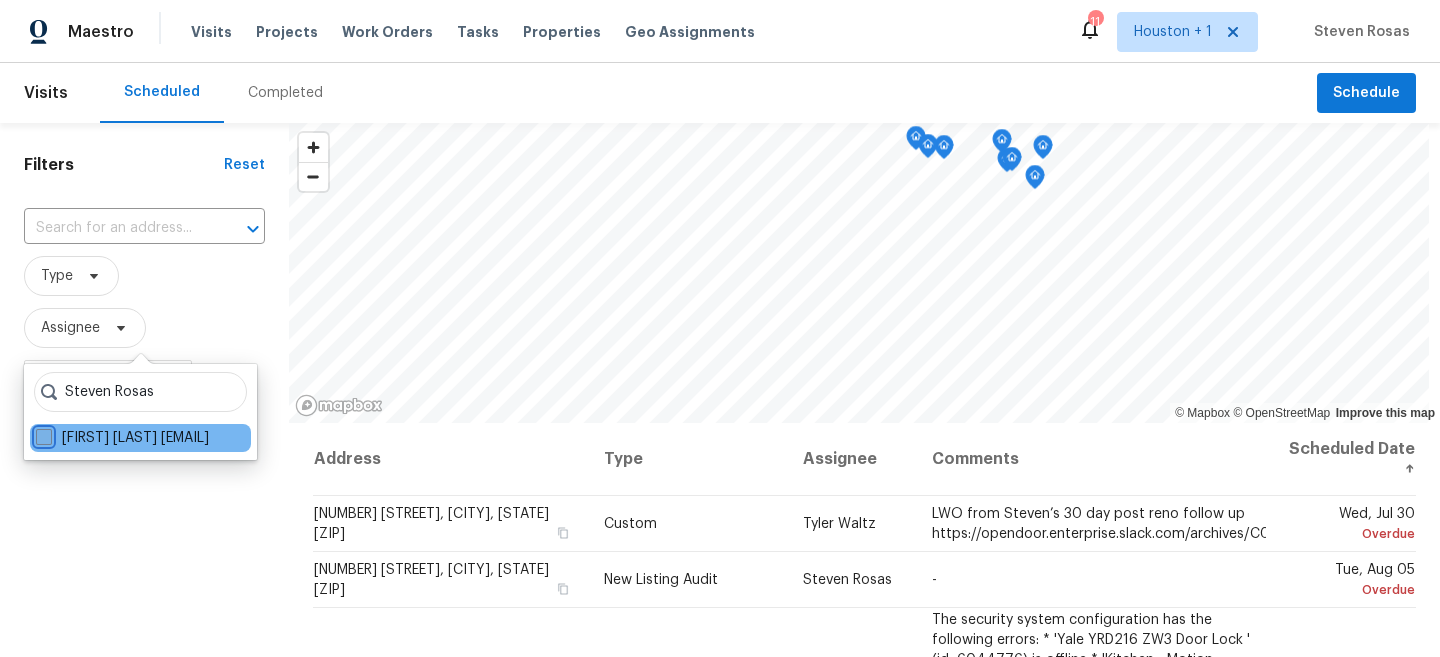 click on "[FIRST] [LAST]
[EMAIL]" at bounding box center [42, 434] 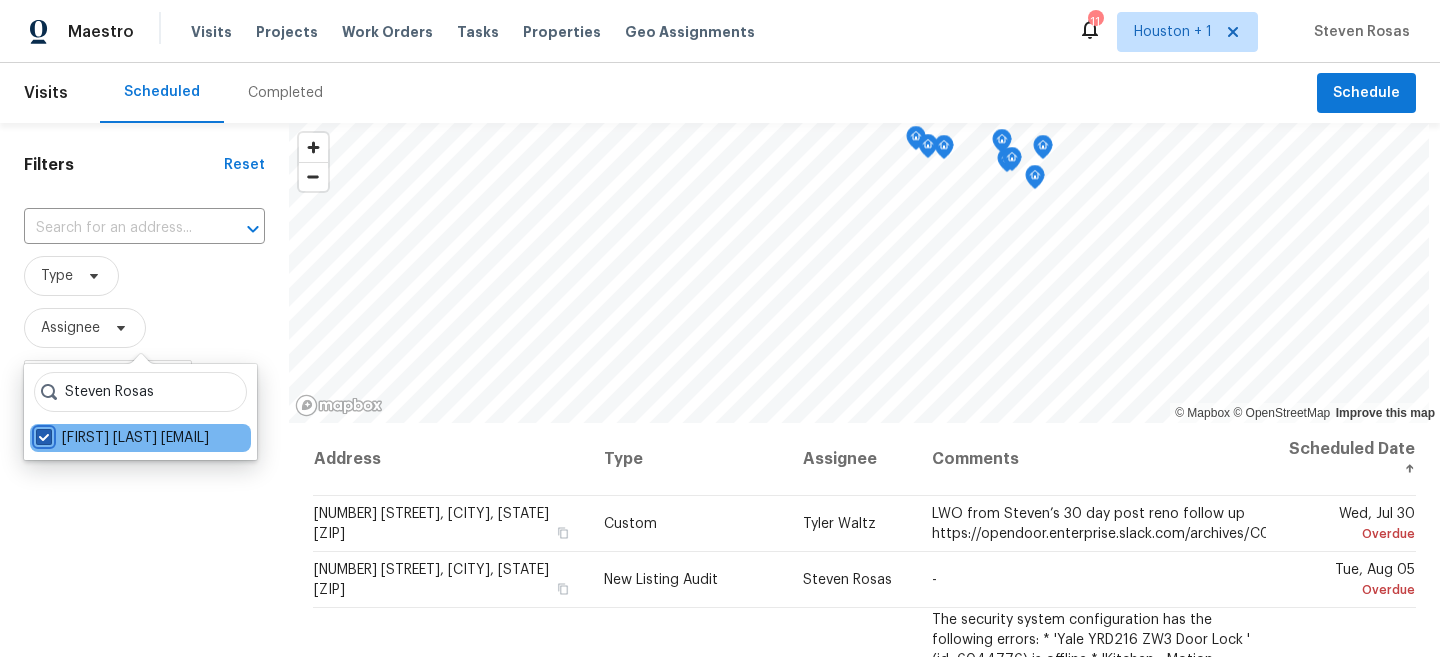 checkbox on "true" 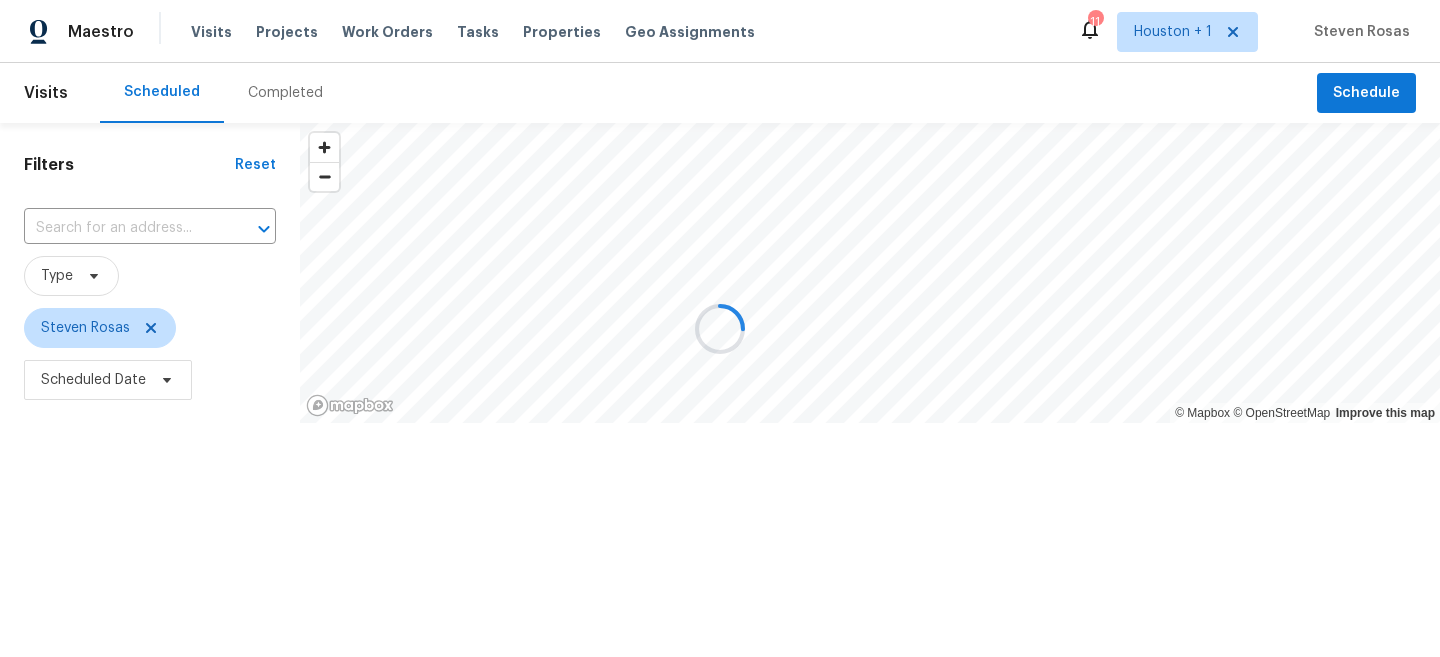 click at bounding box center (720, 328) 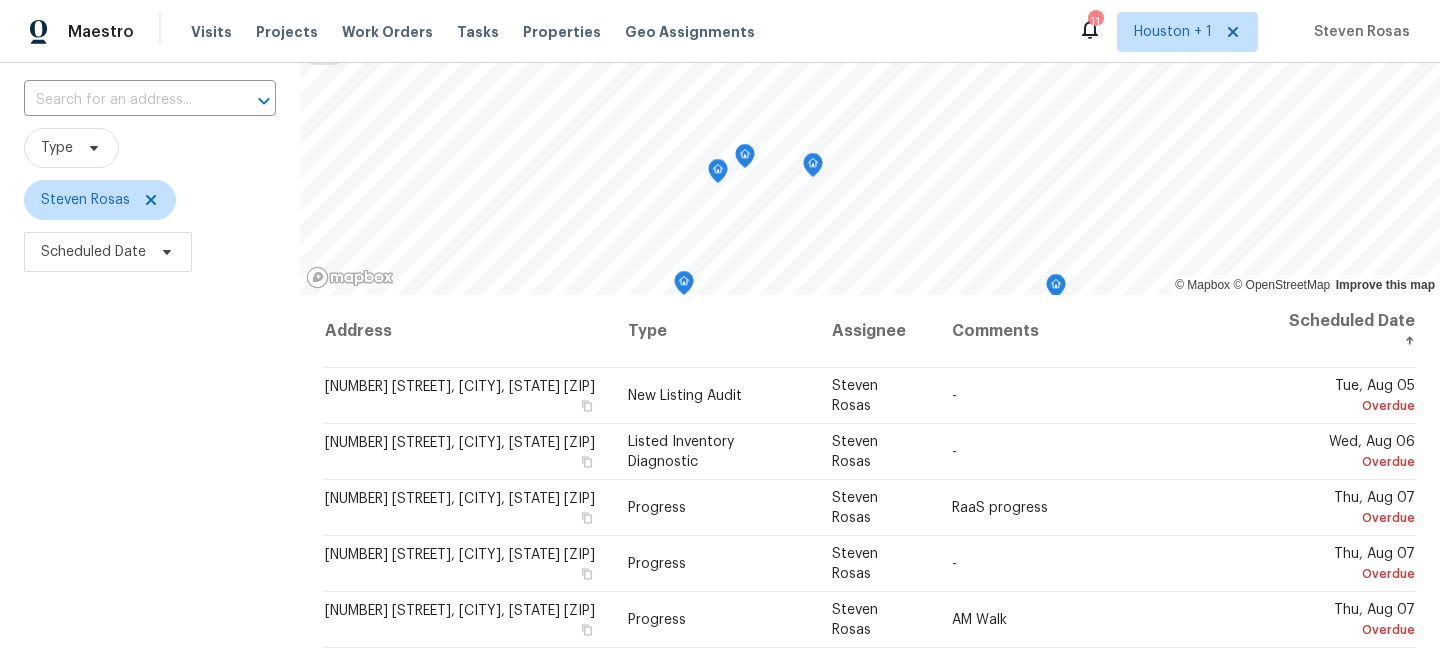 scroll, scrollTop: 162, scrollLeft: 0, axis: vertical 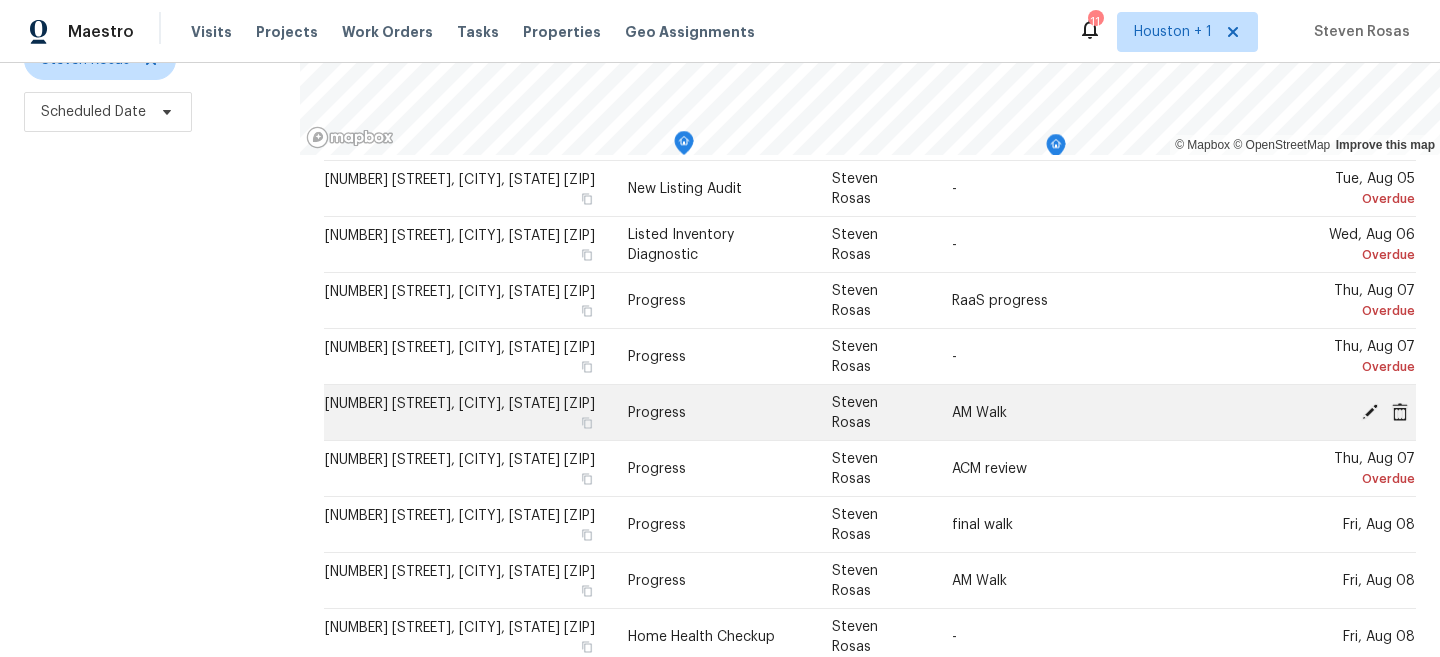 click 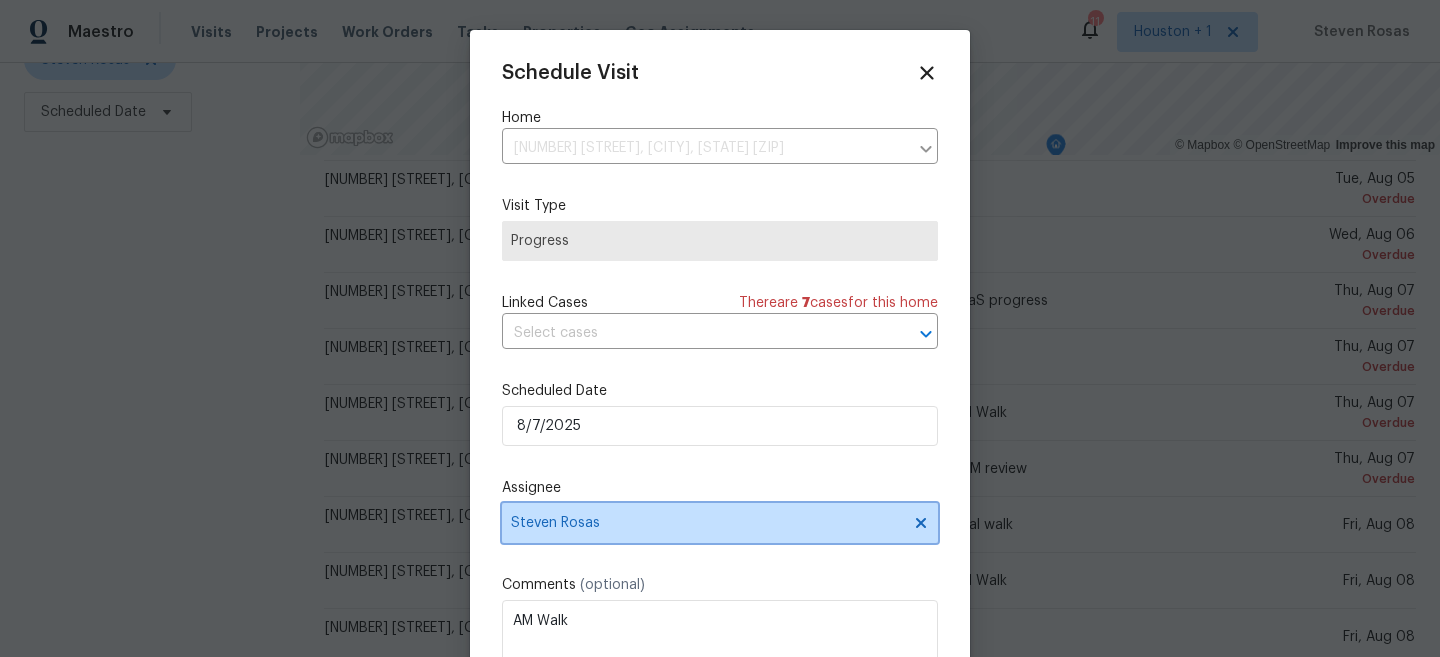 click on "Steven Rosas" at bounding box center [707, 523] 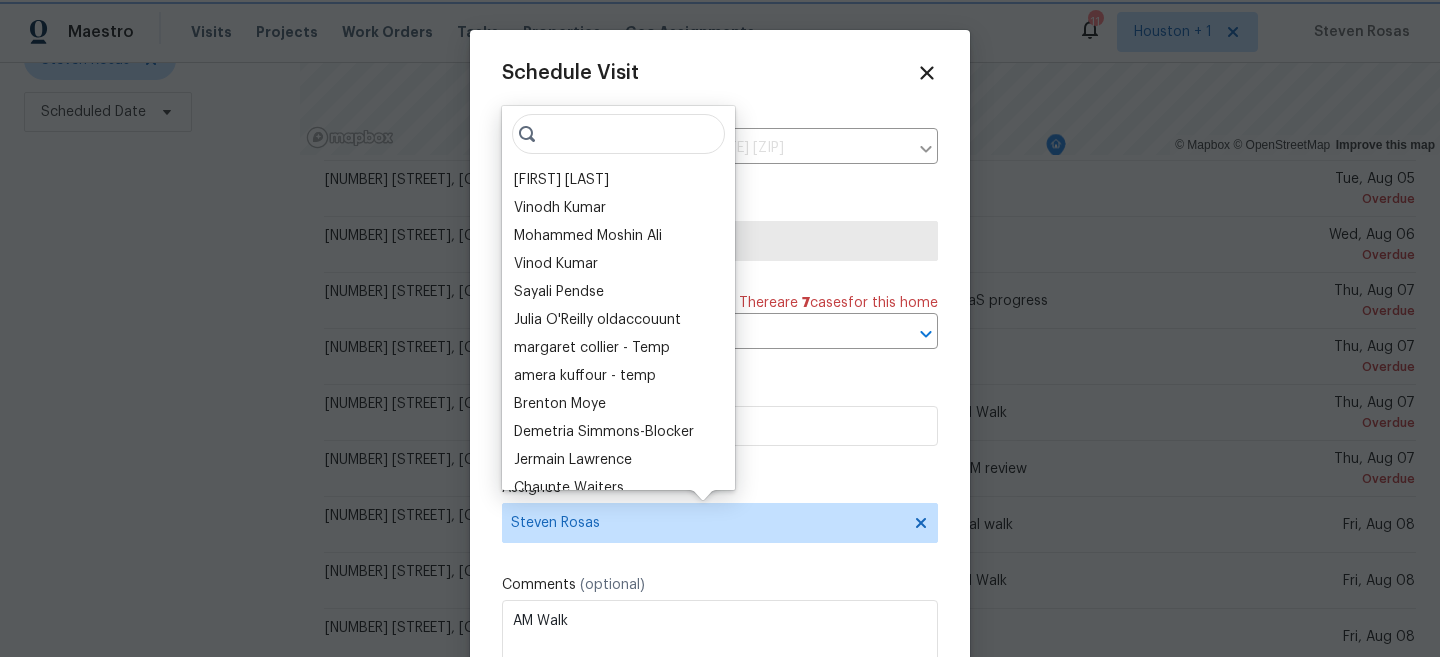 click on "Scheduled Date" at bounding box center (720, 391) 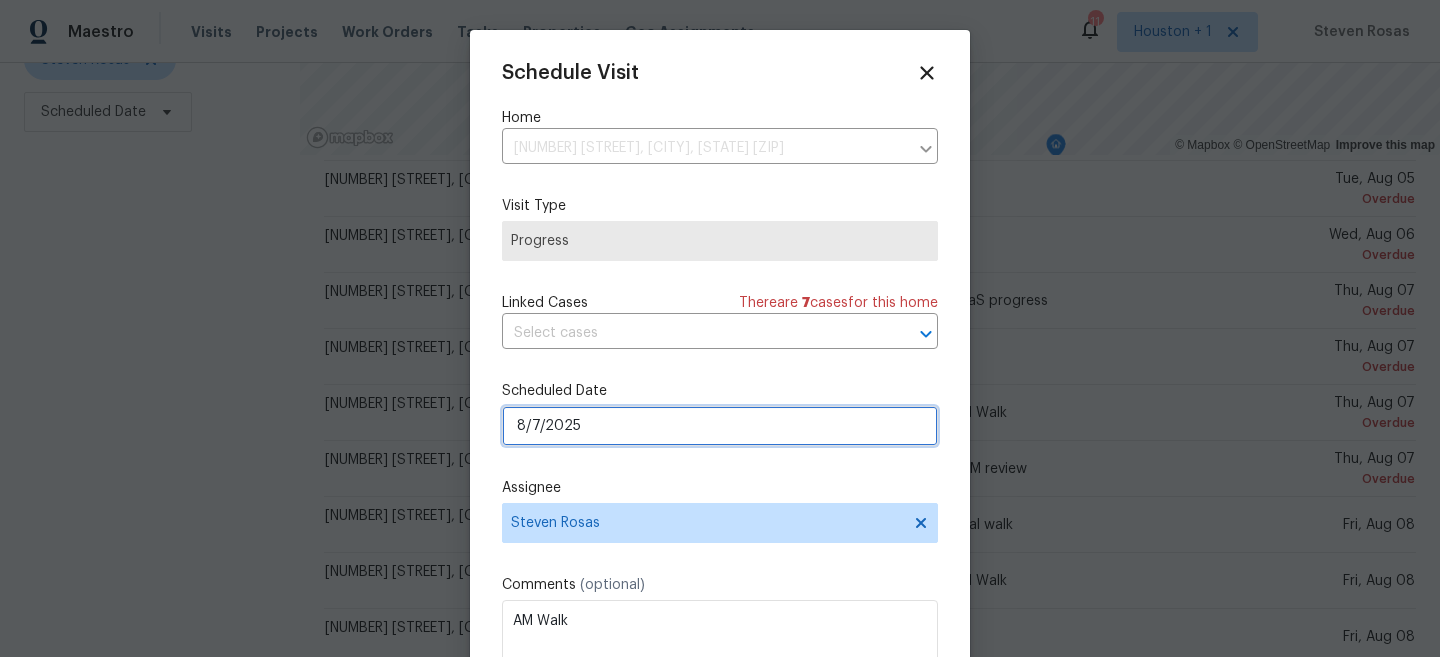 click on "8/7/2025" at bounding box center [720, 426] 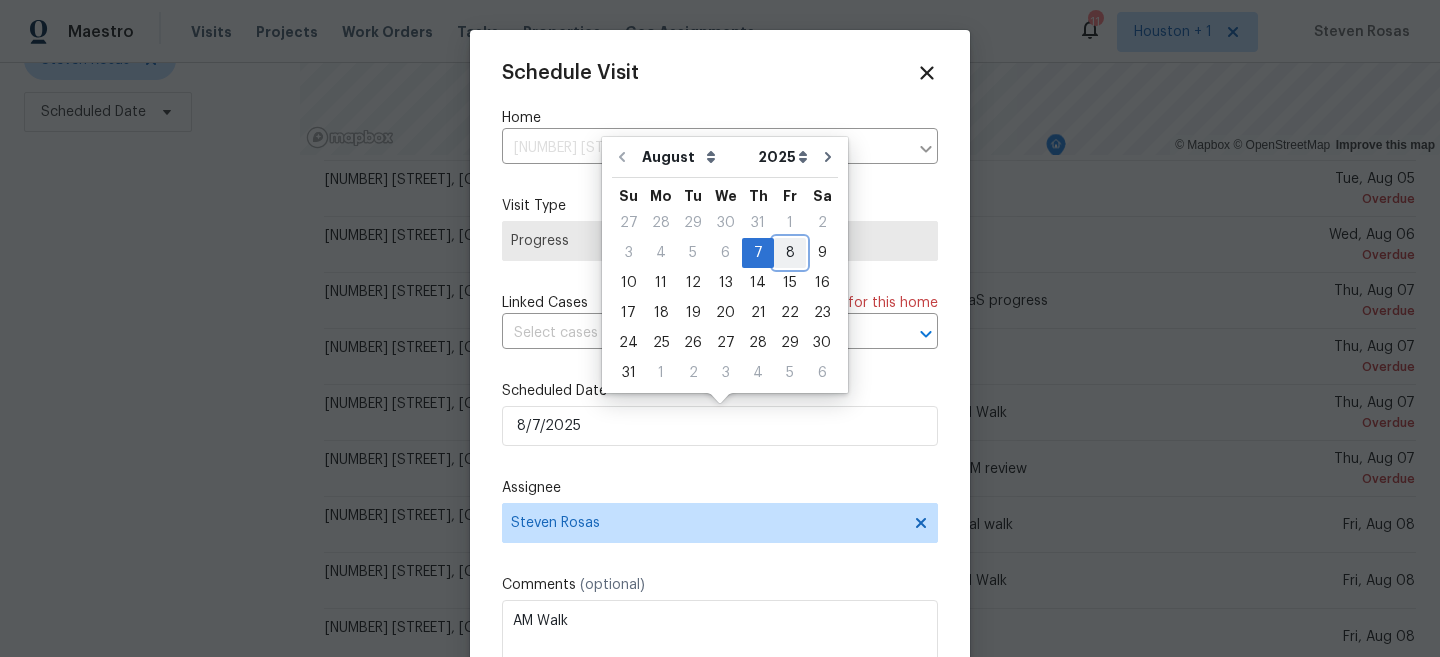 click on "8" at bounding box center (790, 253) 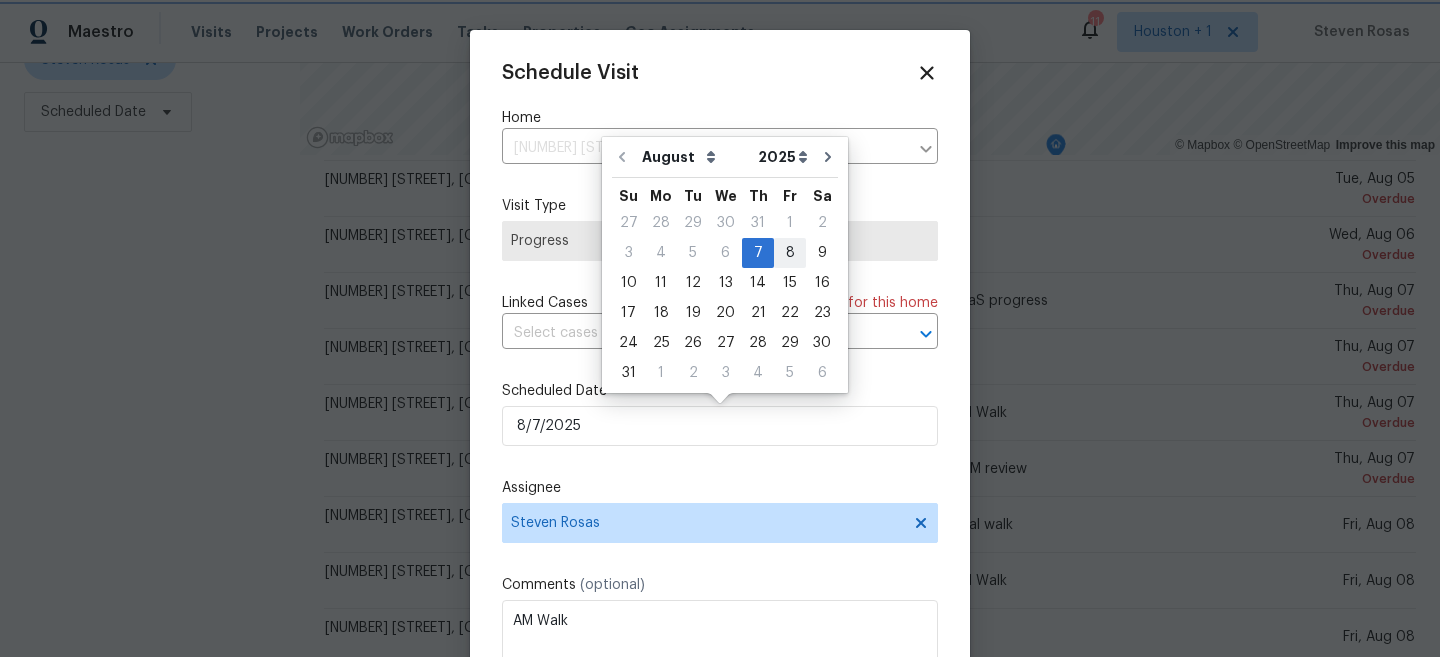 type on "8/8/2025" 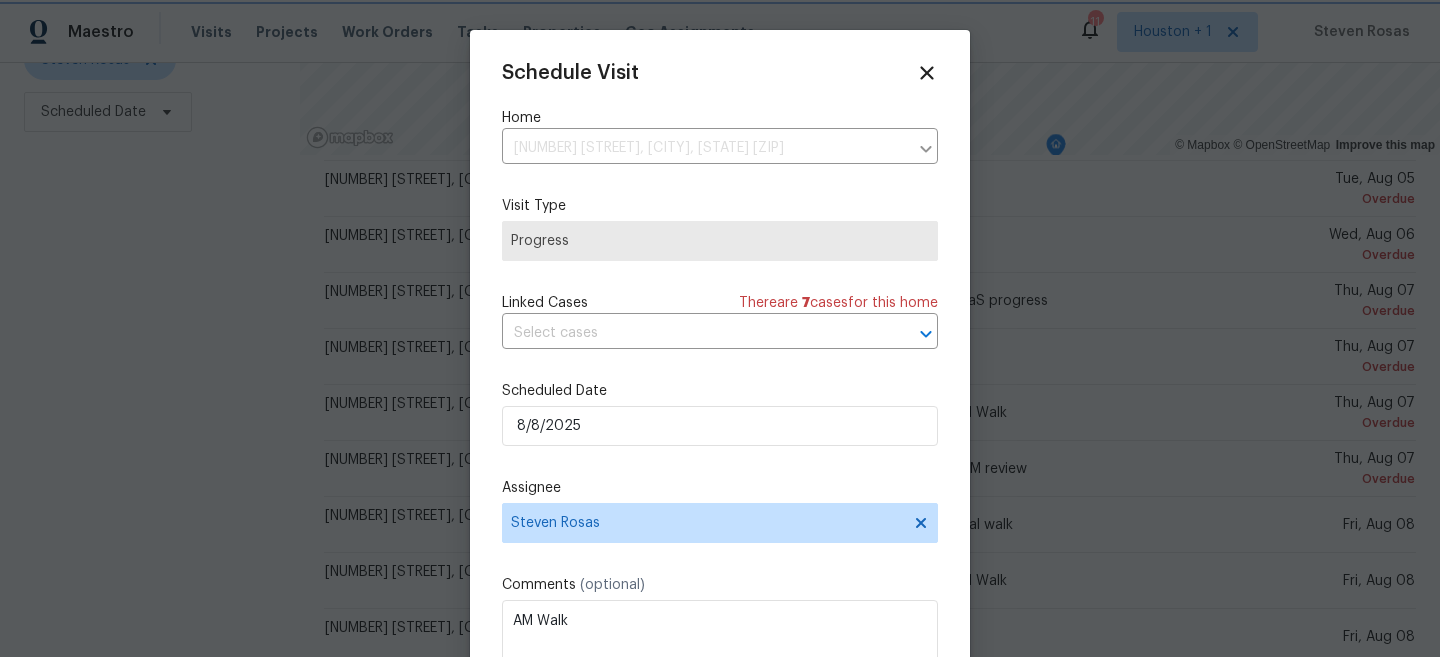 scroll, scrollTop: 36, scrollLeft: 0, axis: vertical 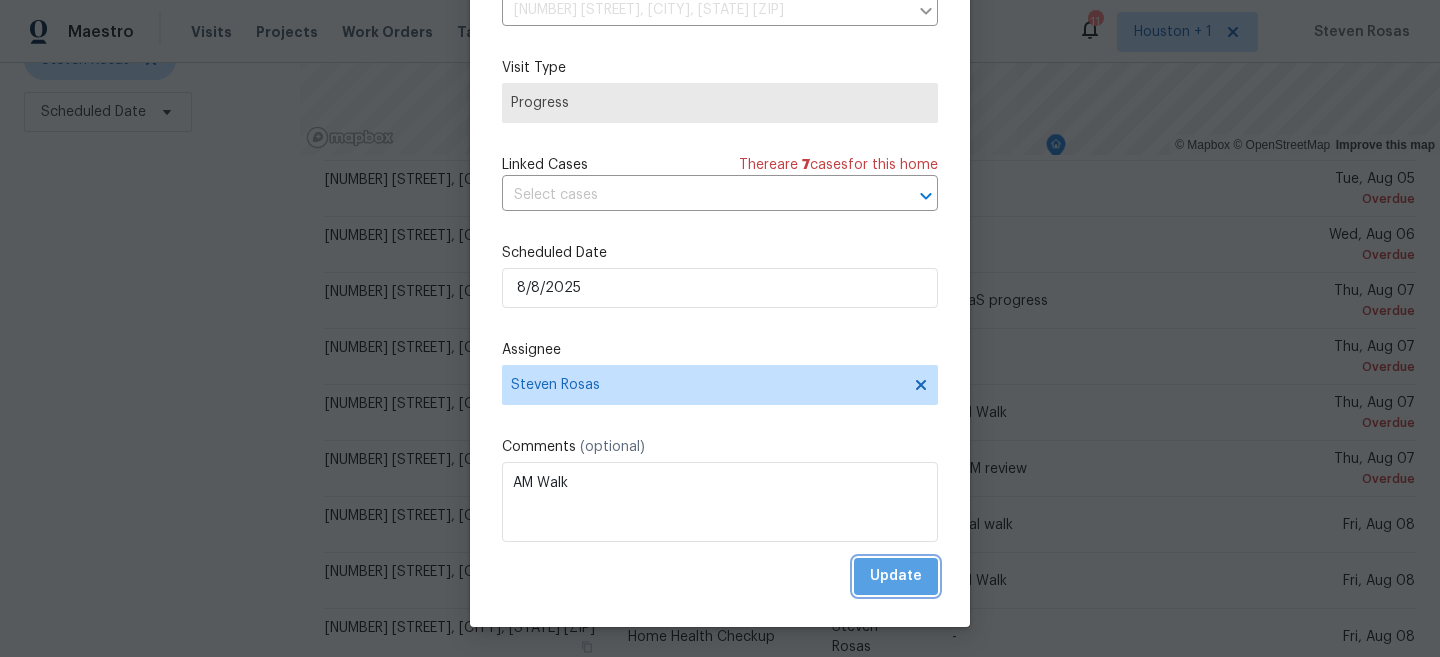 click on "Update" at bounding box center (896, 576) 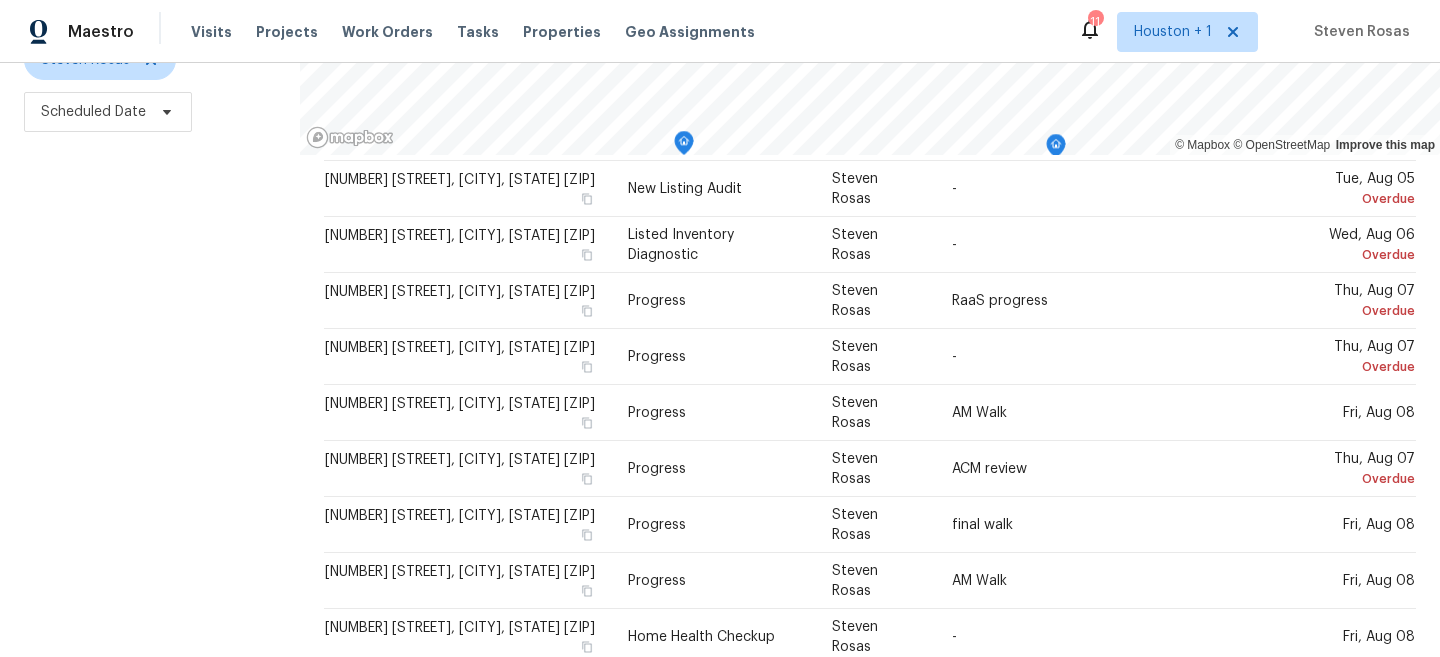 scroll, scrollTop: 291, scrollLeft: 0, axis: vertical 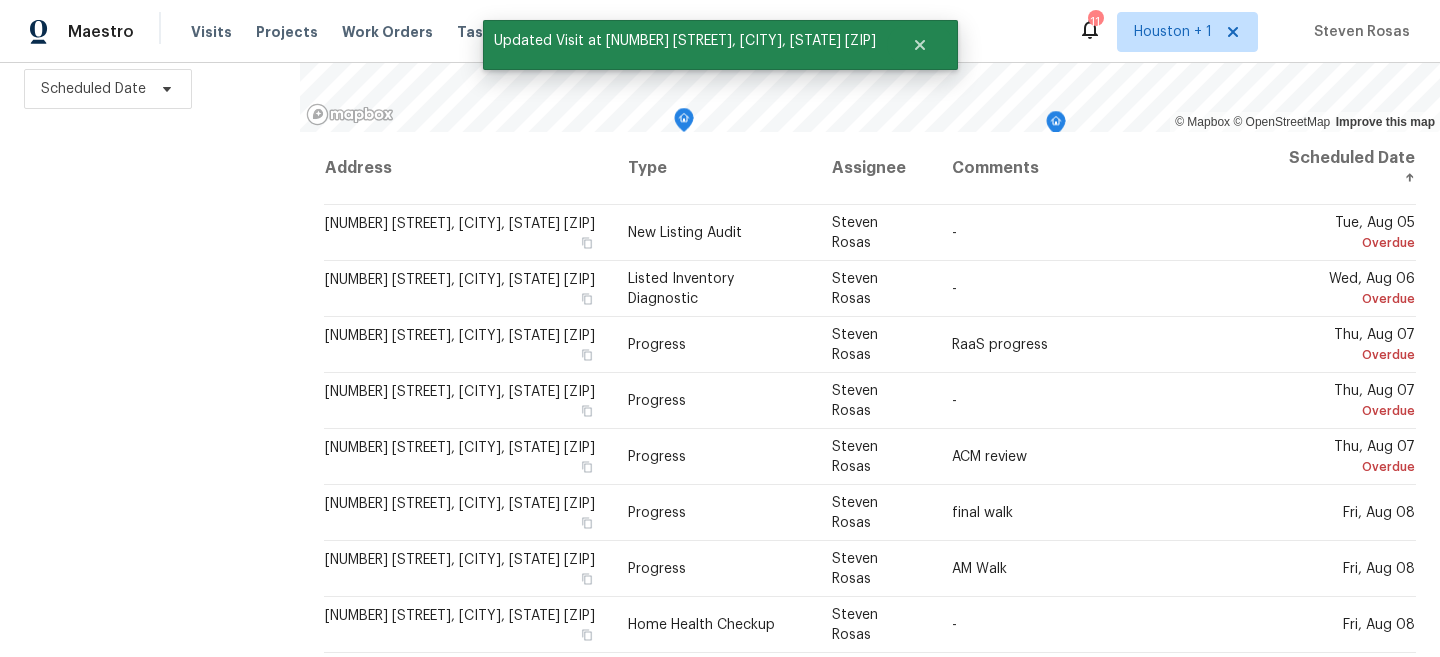click on "Filters Reset ​​ Type [FIRST] [LAST] Scheduled Date" at bounding box center (150, 245) 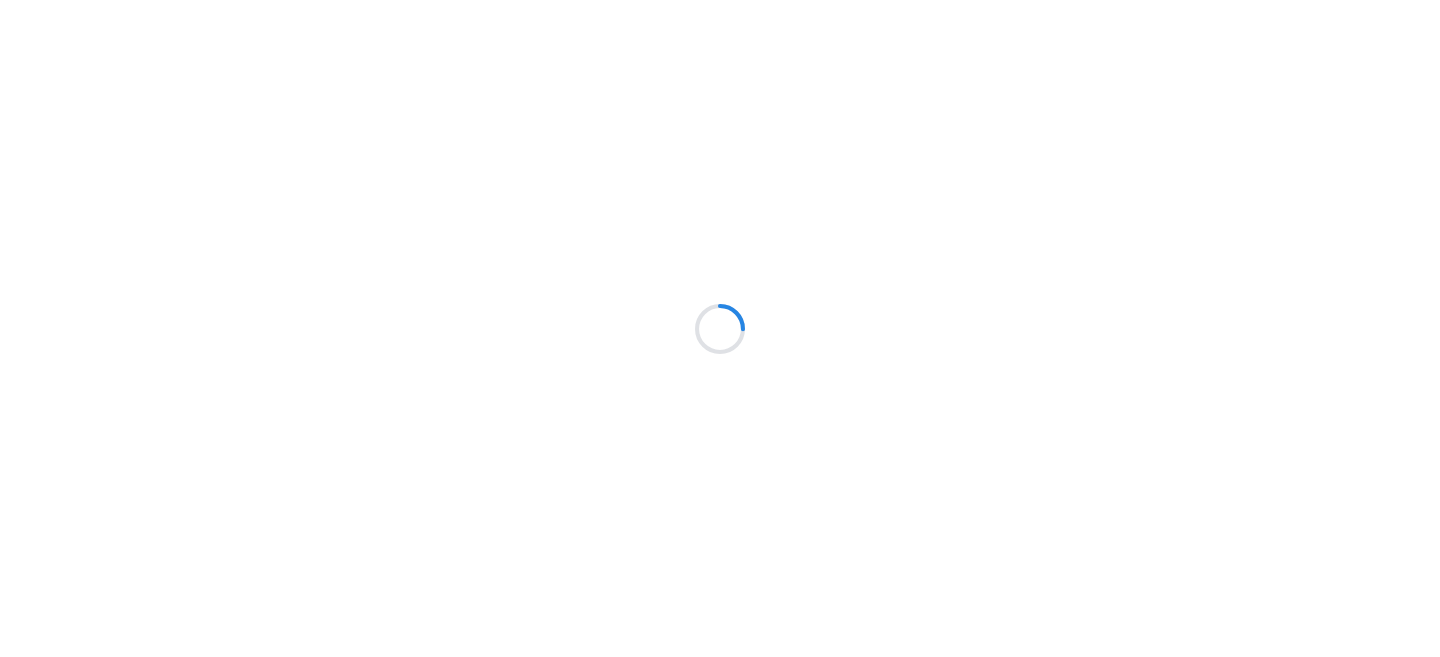 scroll, scrollTop: 0, scrollLeft: 0, axis: both 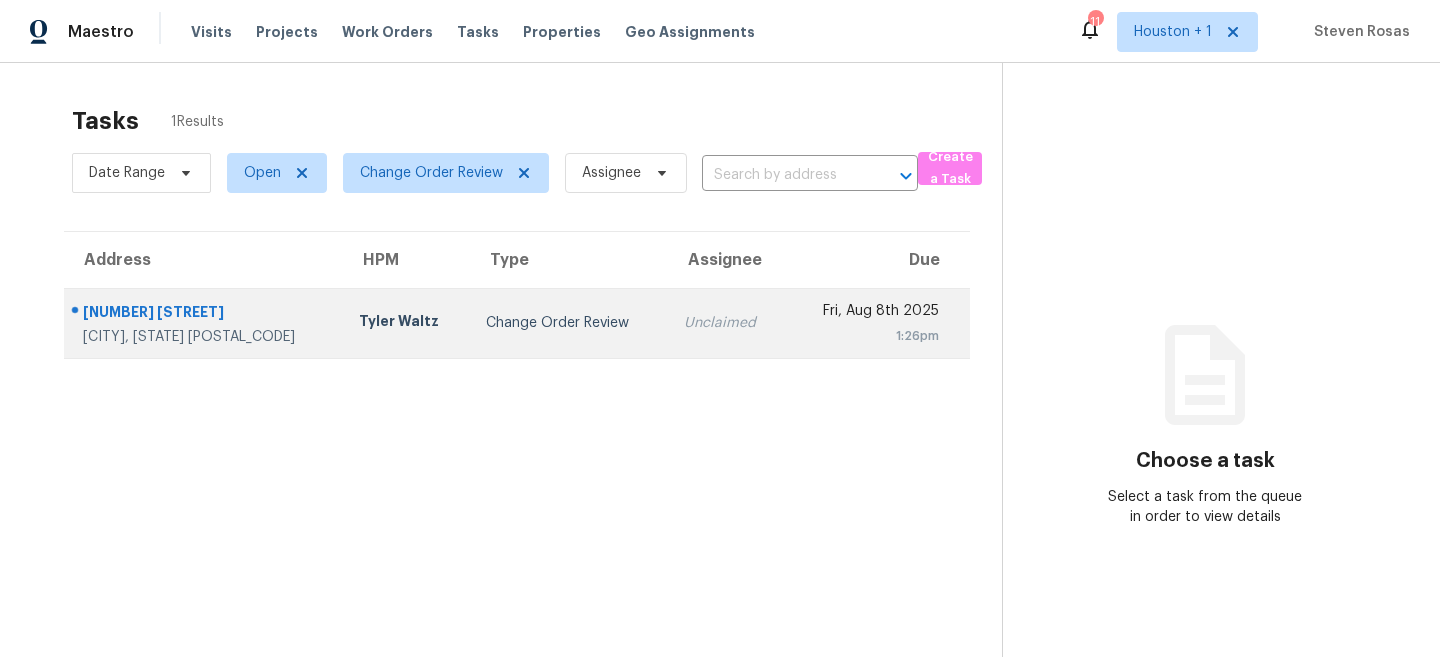 click on "Change Order Review" at bounding box center [569, 323] 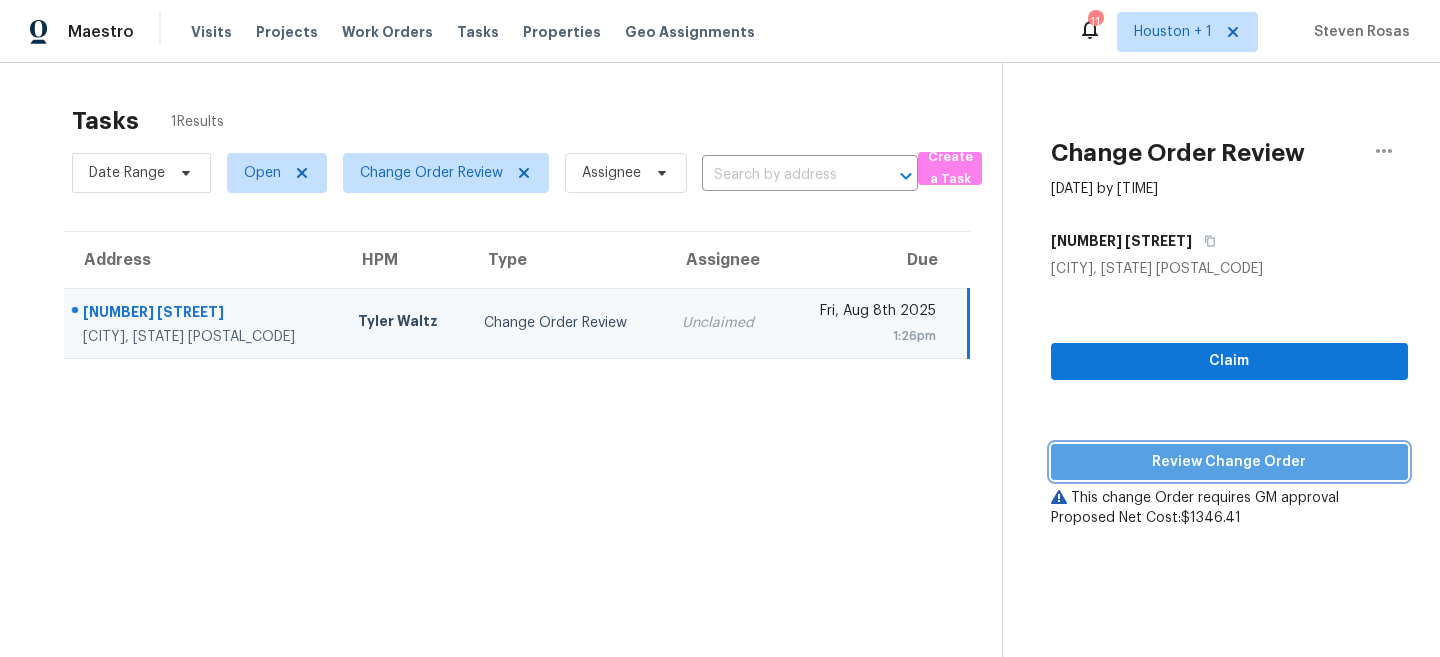 click on "Review Change Order" at bounding box center (1229, 462) 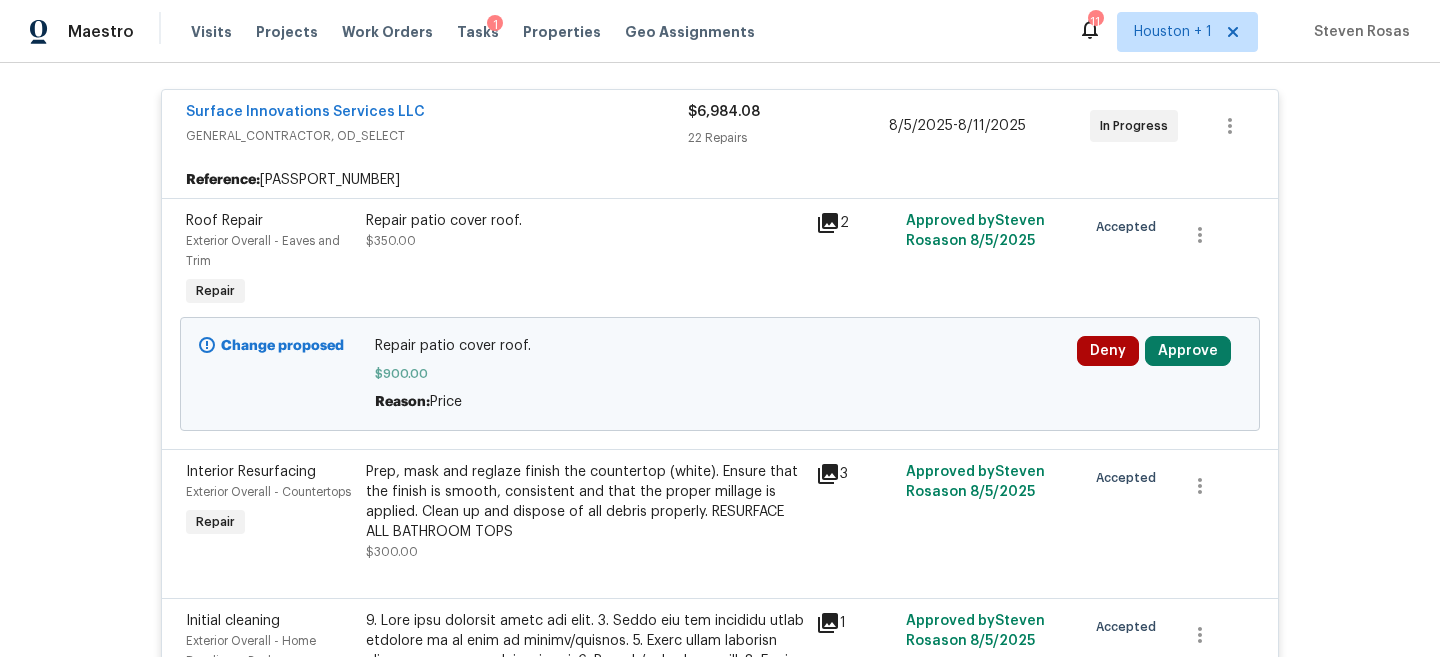 scroll, scrollTop: 417, scrollLeft: 0, axis: vertical 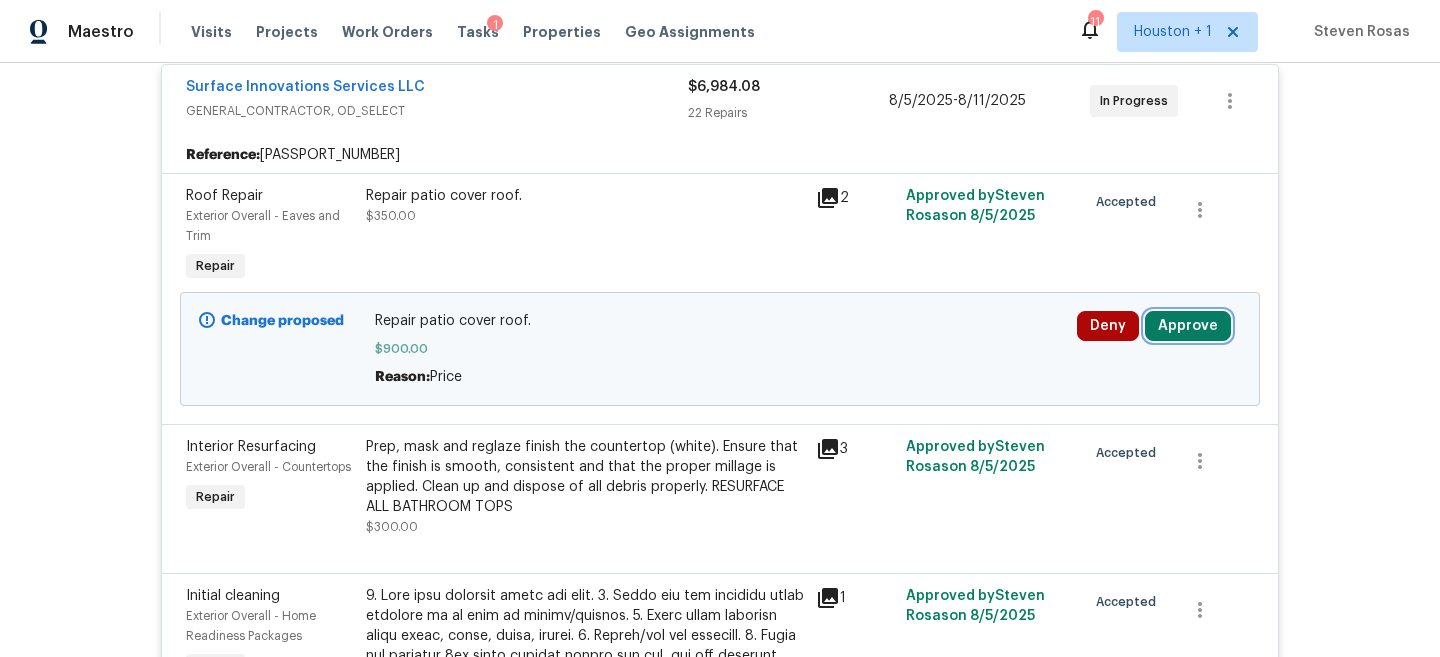 click on "Approve" at bounding box center (1188, 326) 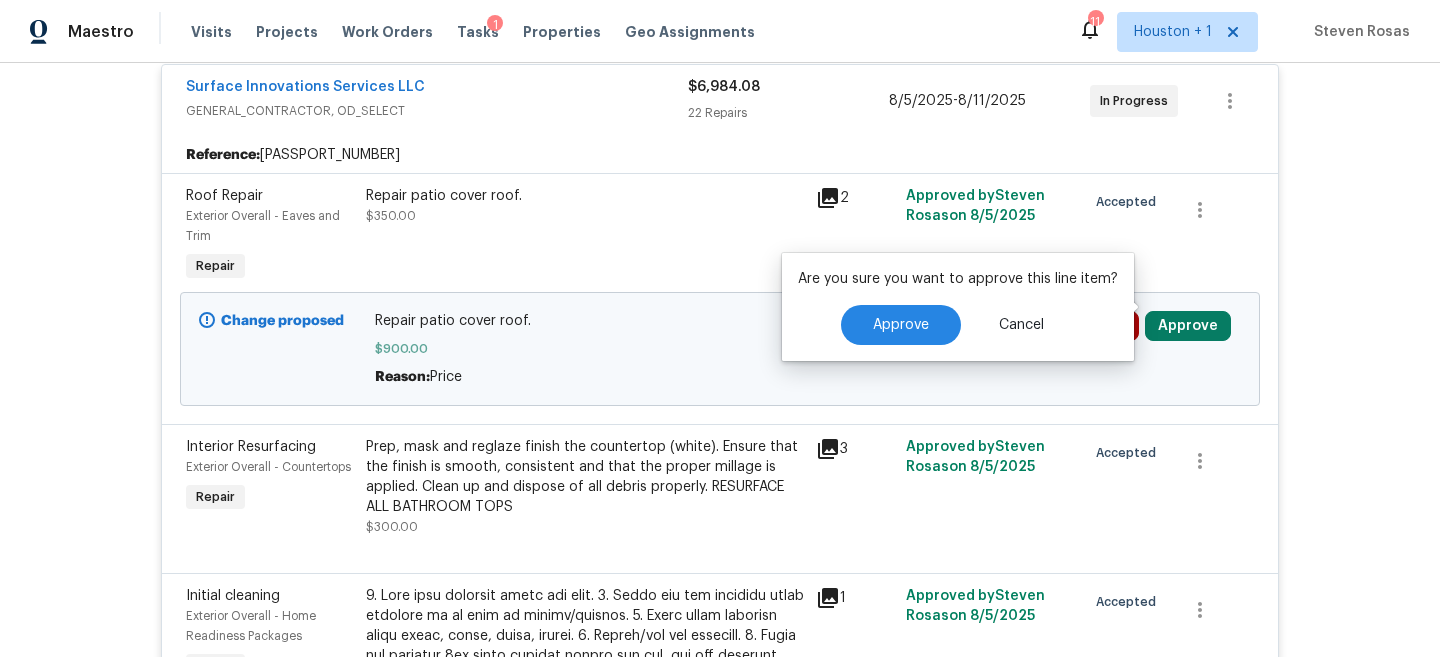 click on "Are you sure you want to approve this line item?" at bounding box center [958, 279] 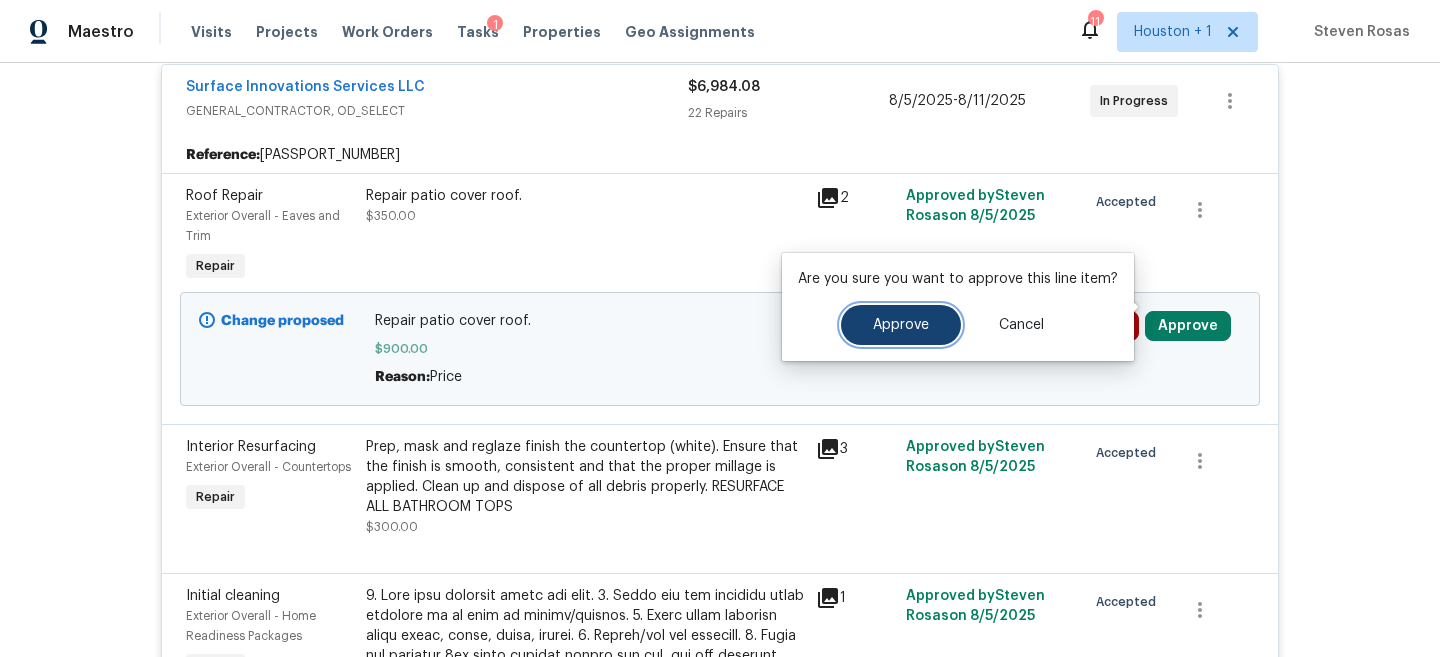 click on "Approve" at bounding box center (901, 325) 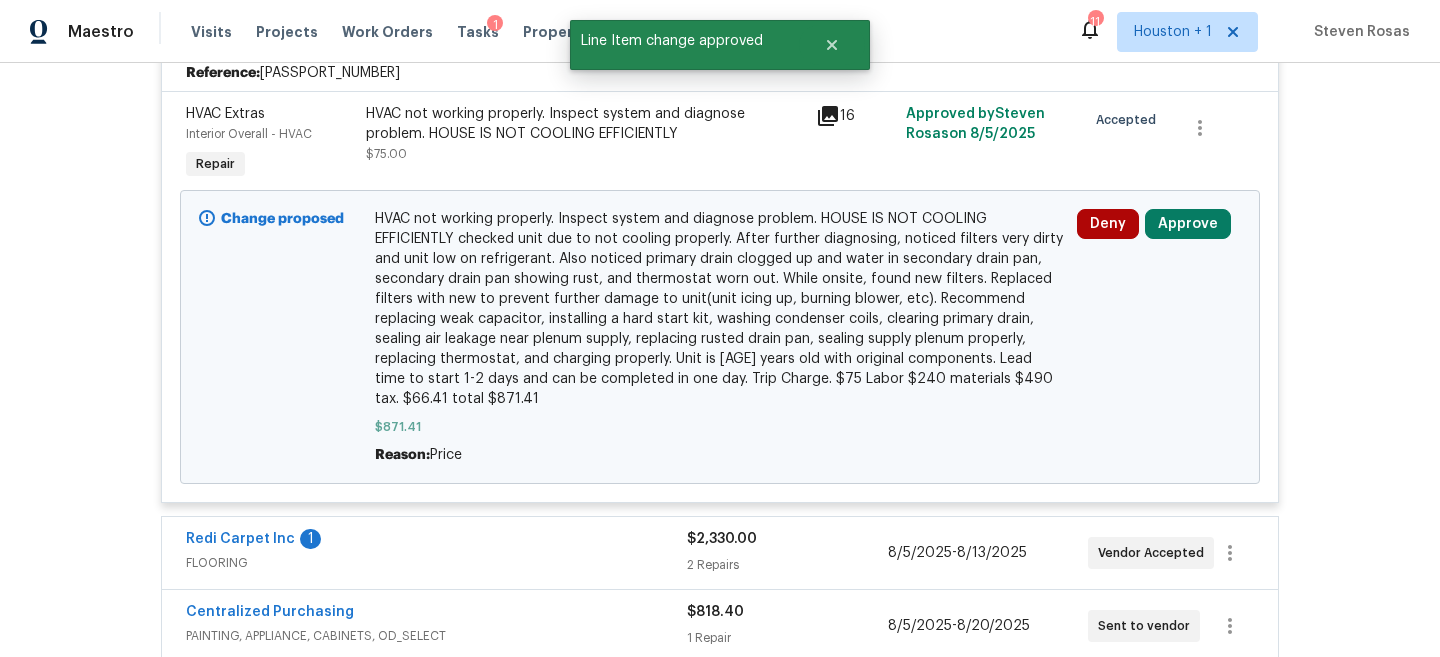 scroll, scrollTop: 4658, scrollLeft: 0, axis: vertical 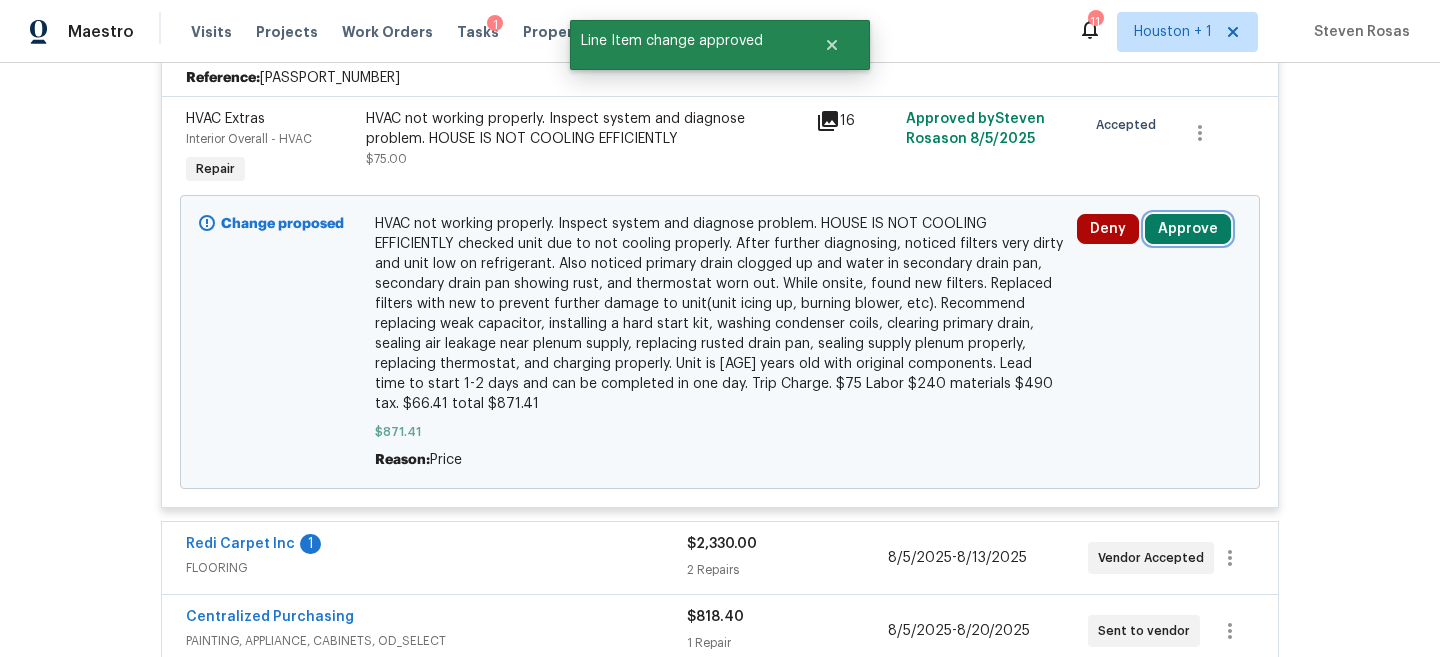 click on "Approve" at bounding box center (1188, 229) 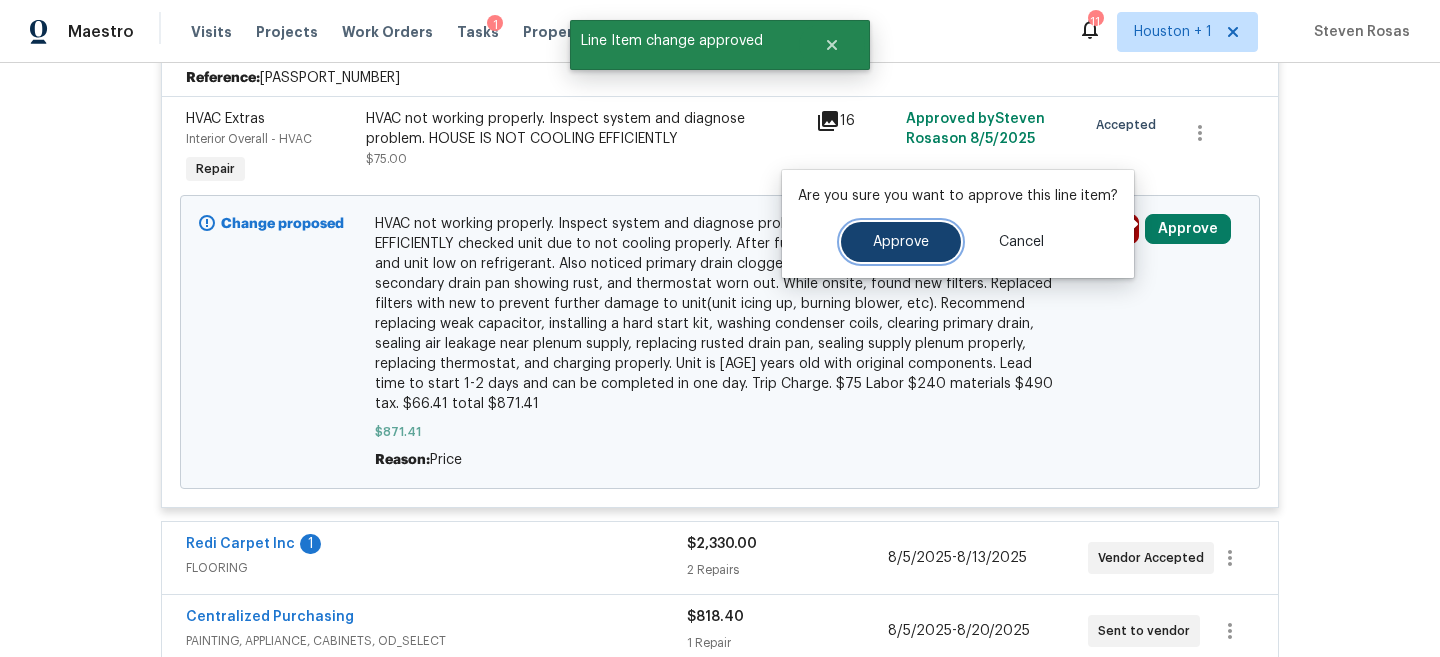 click on "Approve" at bounding box center (901, 242) 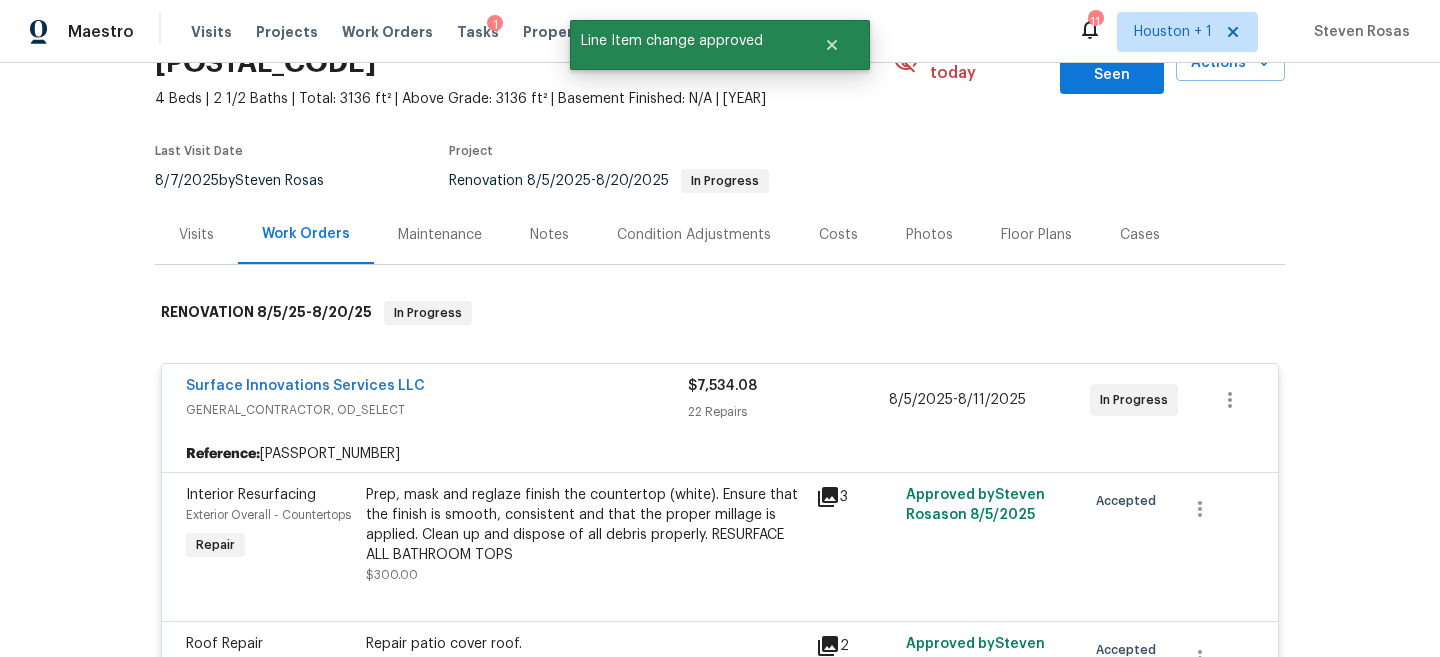 scroll, scrollTop: 0, scrollLeft: 0, axis: both 